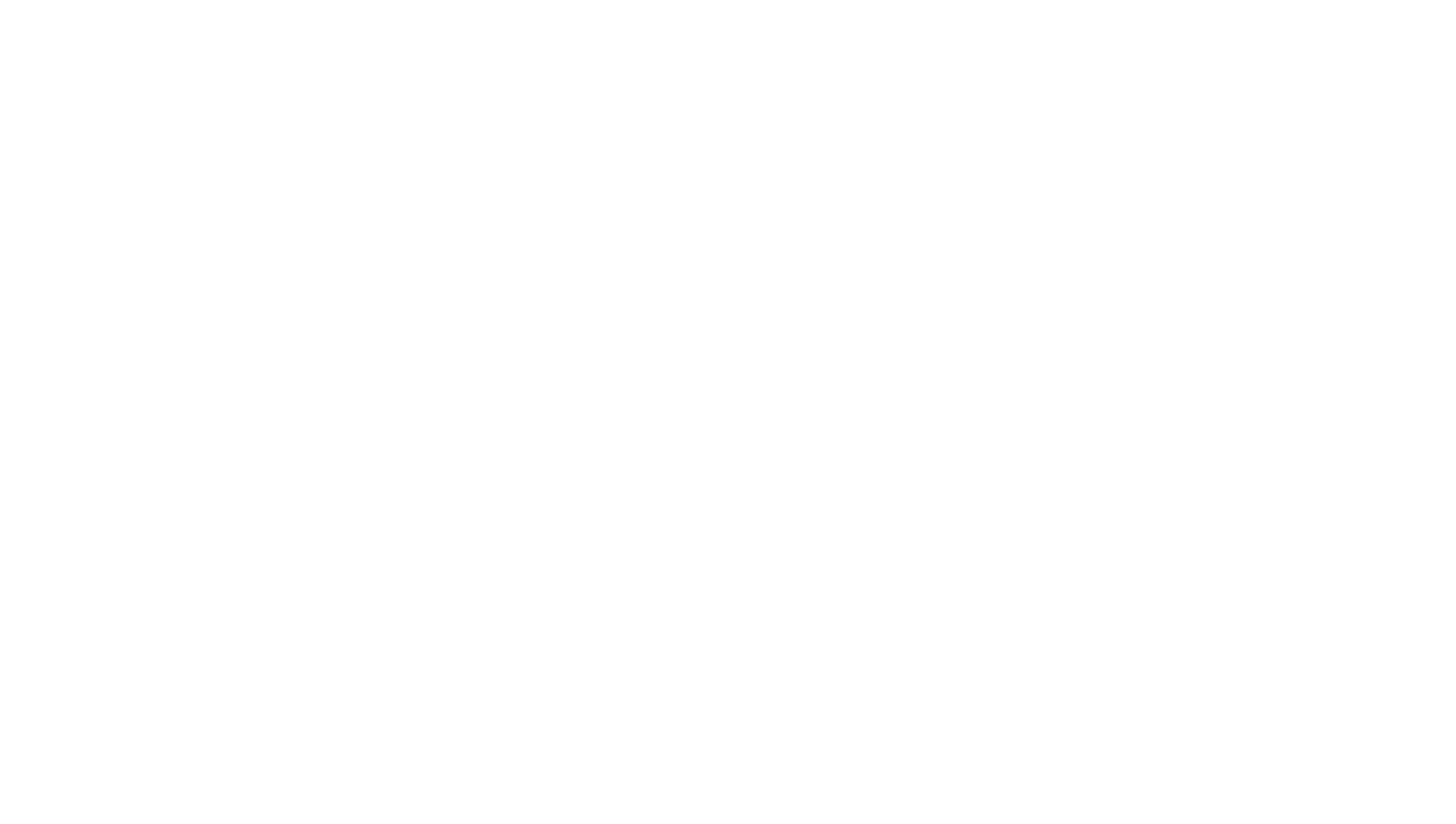 scroll, scrollTop: 0, scrollLeft: 0, axis: both 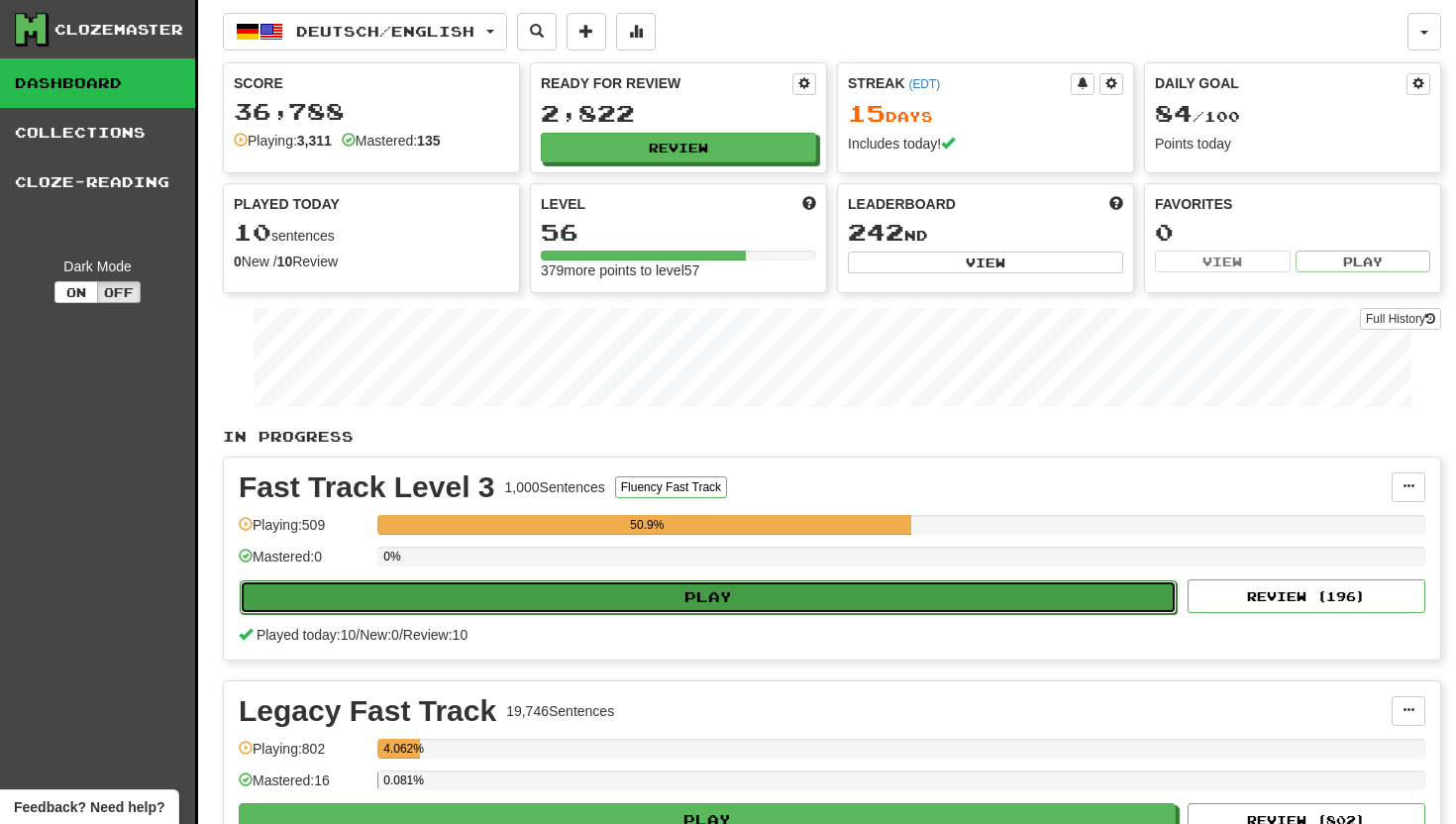 click on "Play" at bounding box center (708, 597) 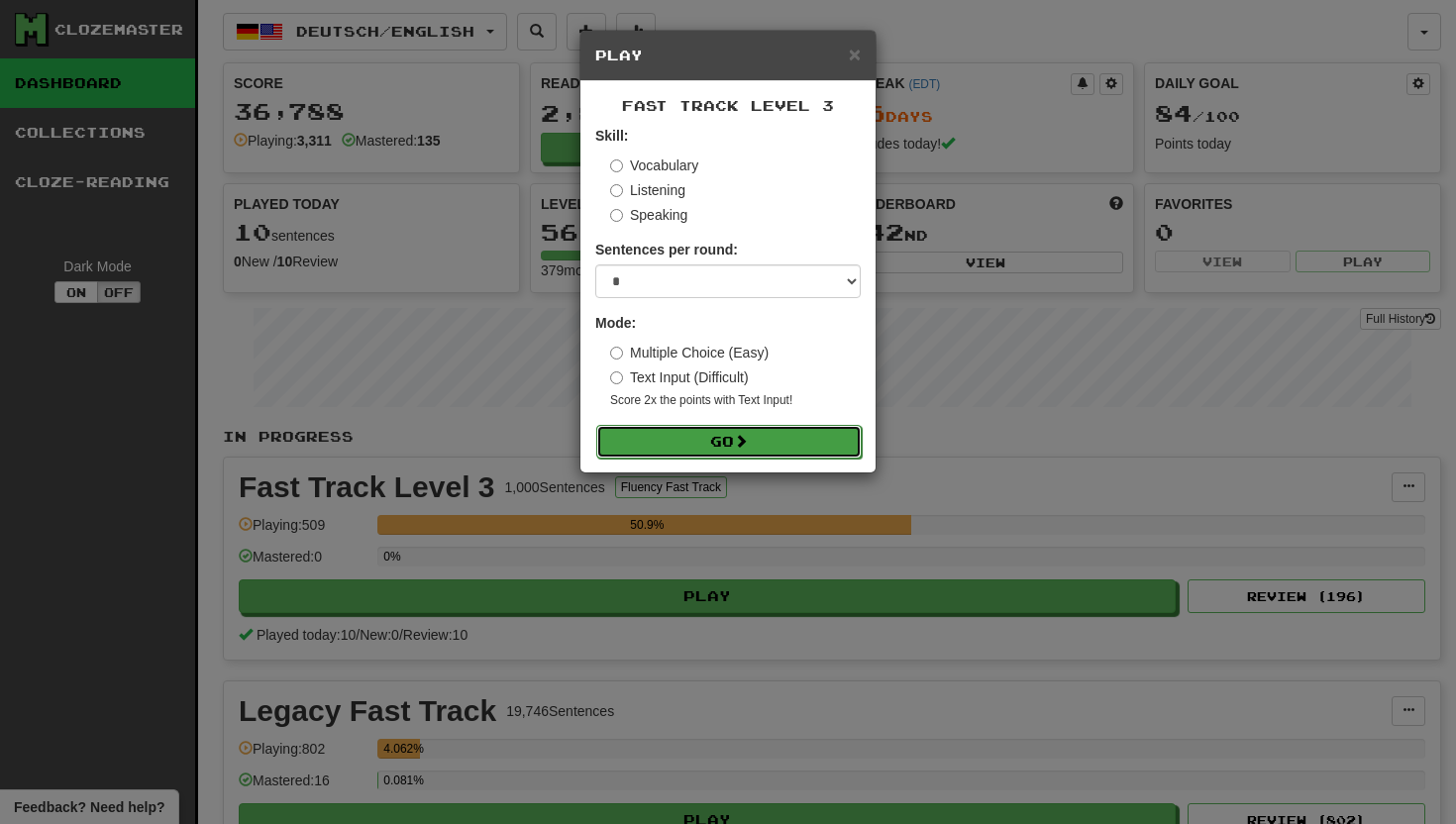 click on "Go" at bounding box center (729, 442) 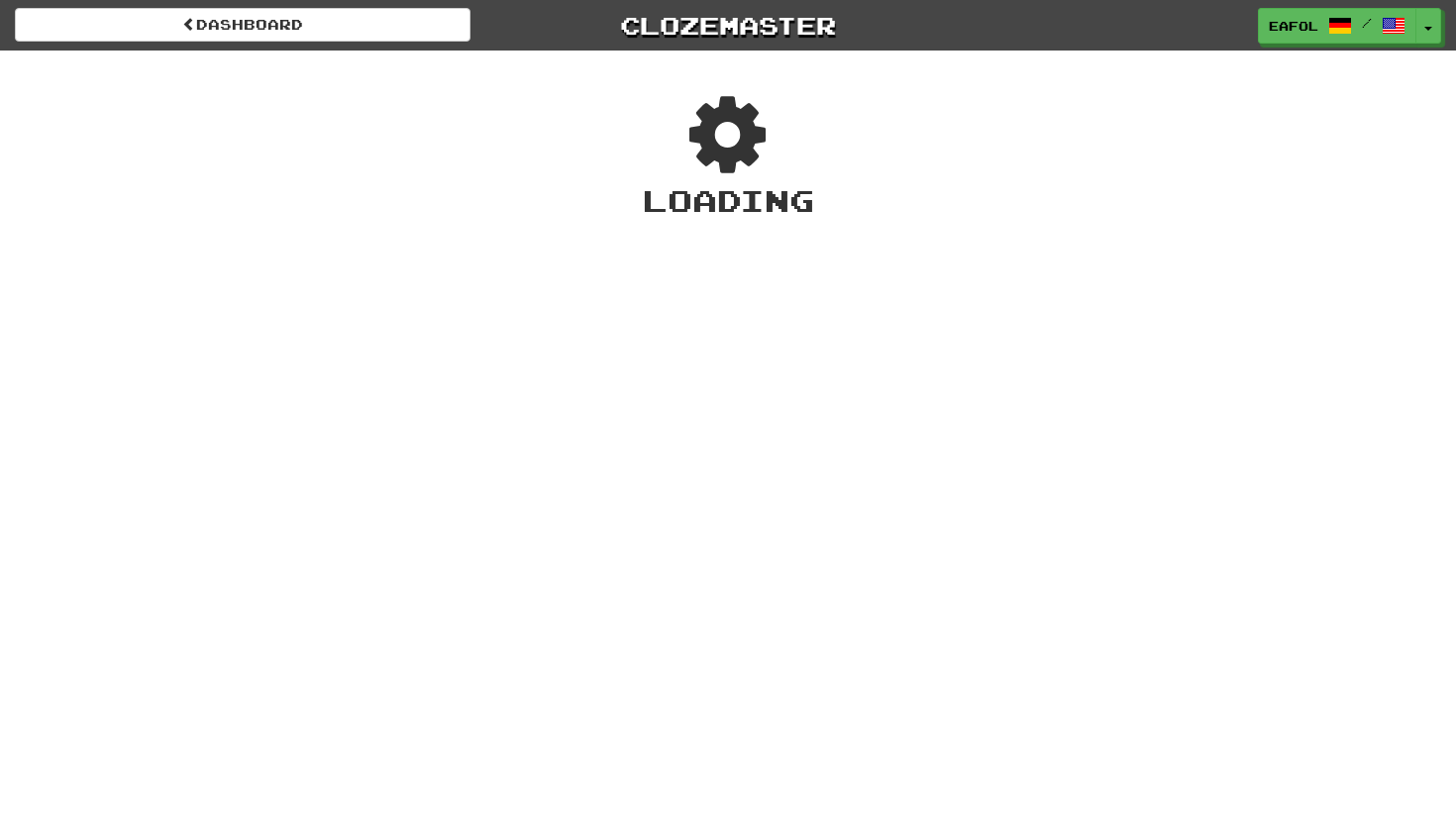 scroll, scrollTop: 0, scrollLeft: 0, axis: both 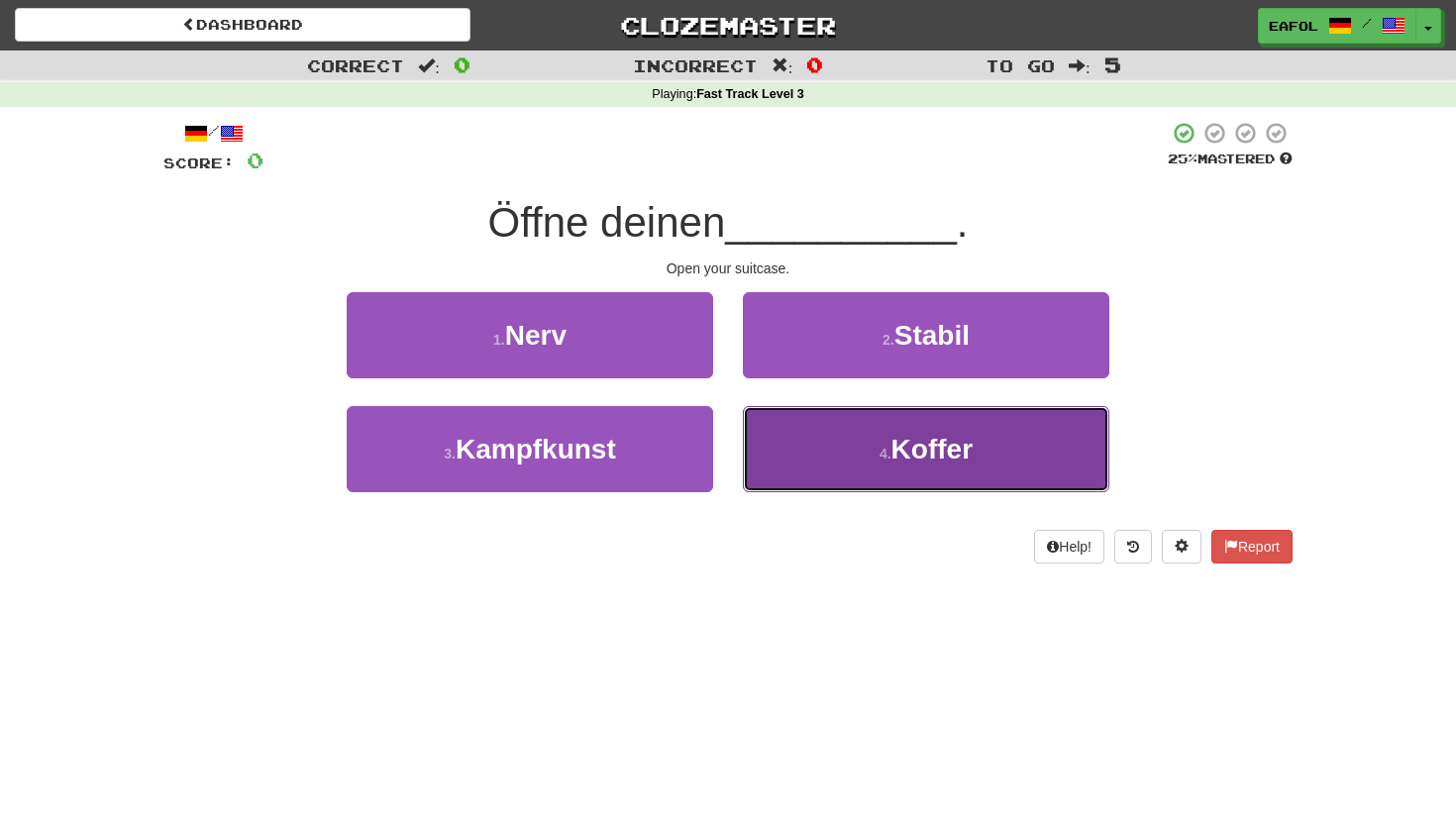click on "4 .  Koffer" at bounding box center (926, 449) 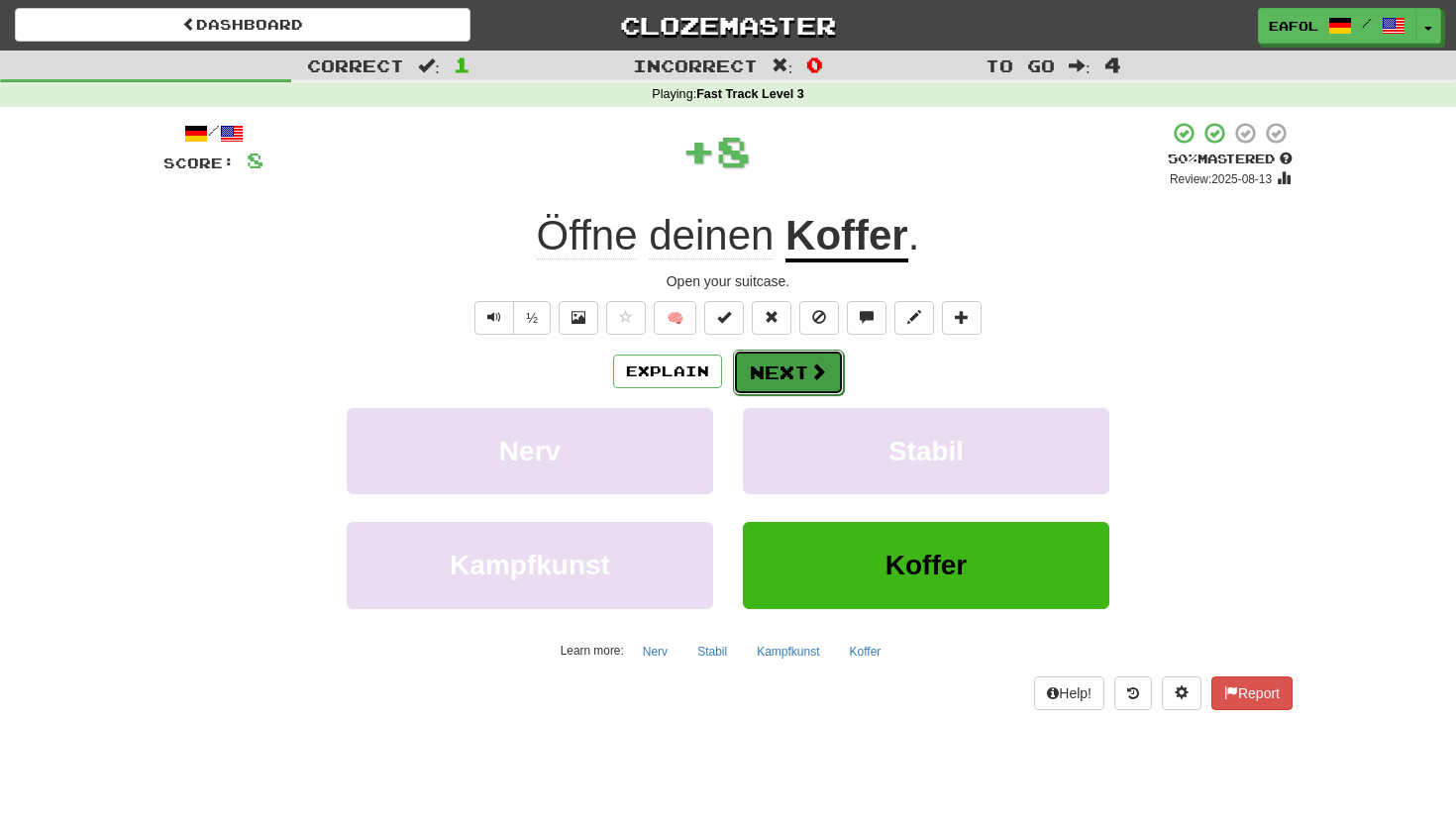 click at bounding box center (818, 371) 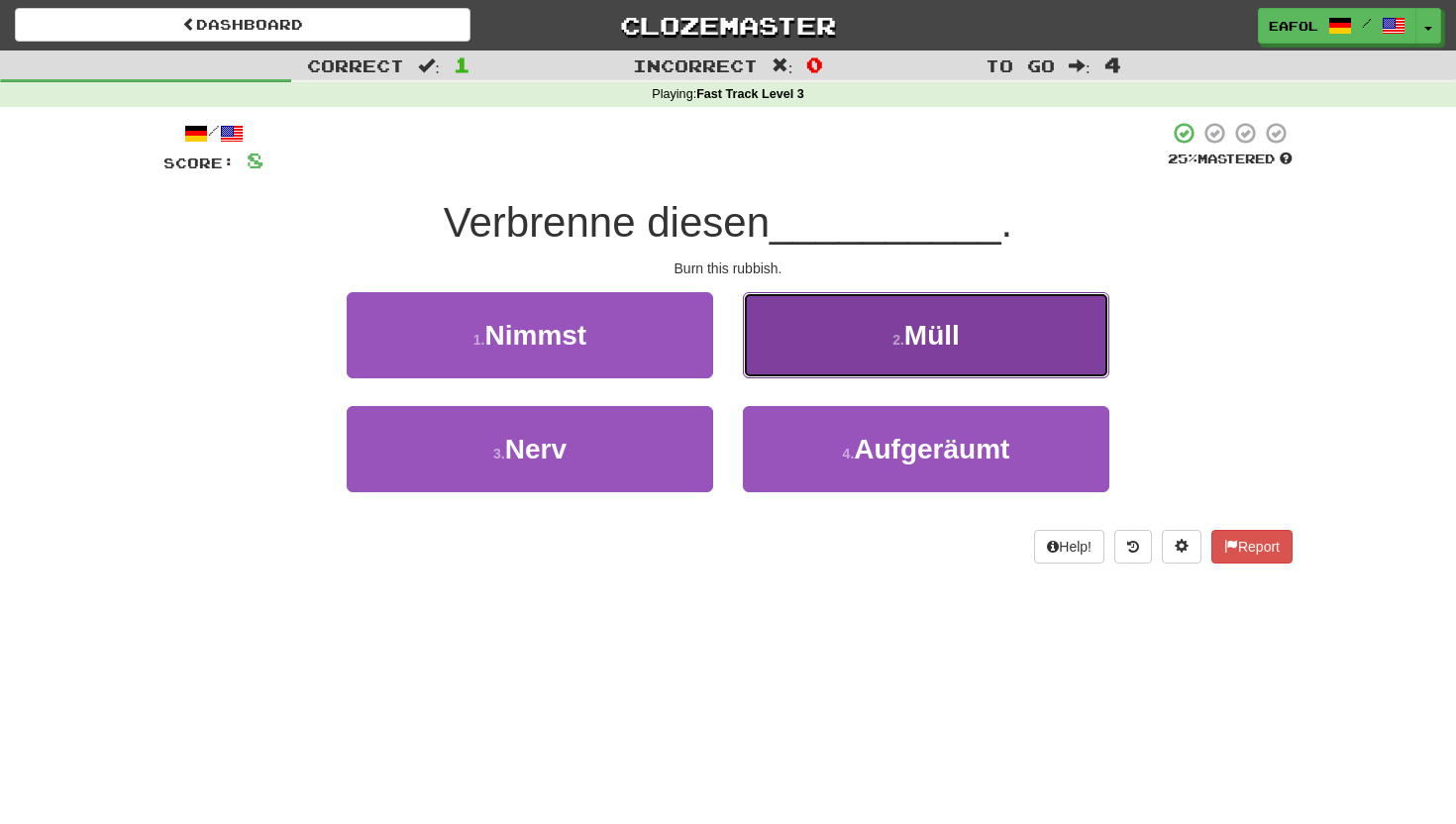 click on "2 .  Müll" at bounding box center [926, 335] 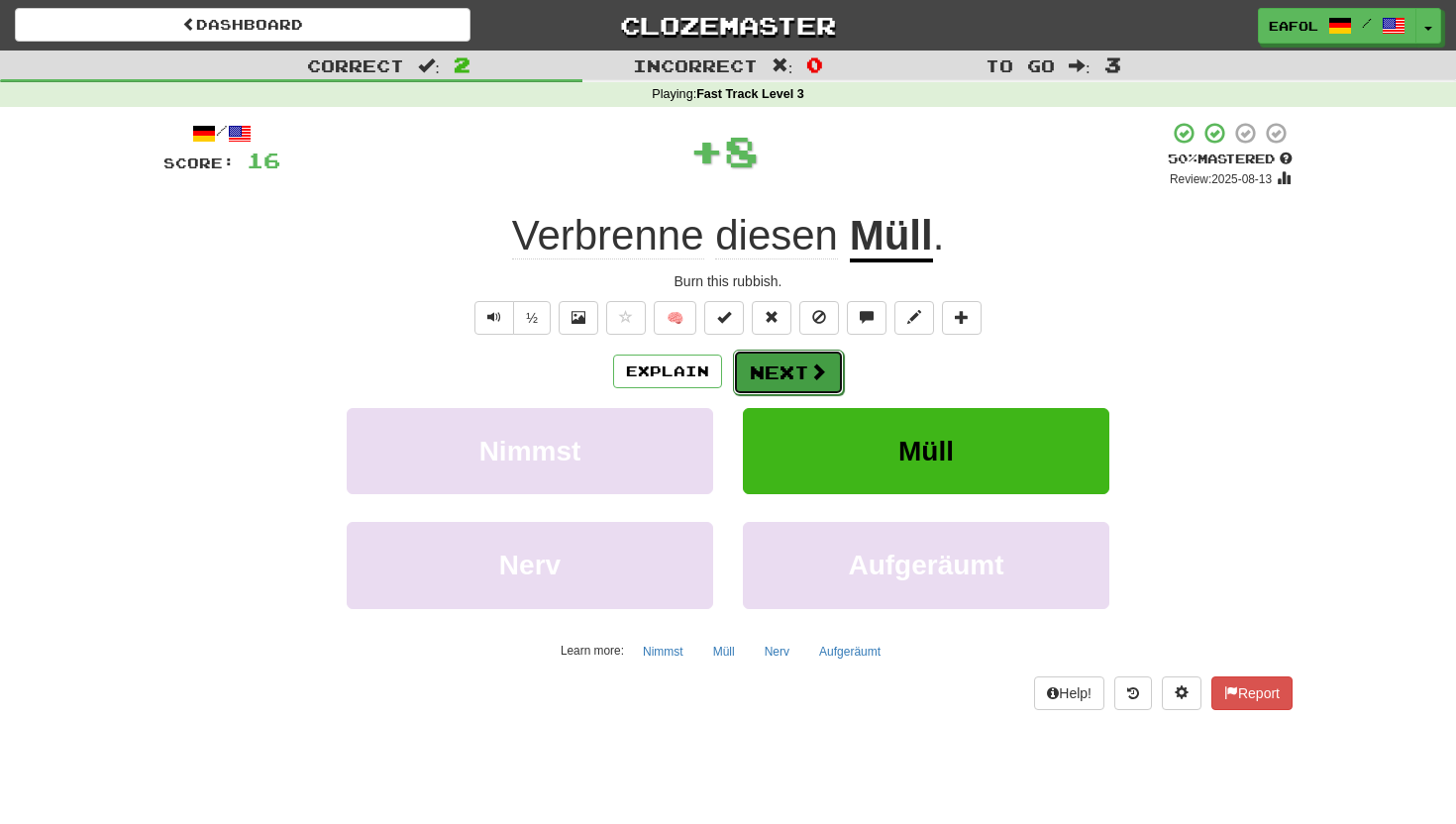click on "Next" at bounding box center [788, 372] 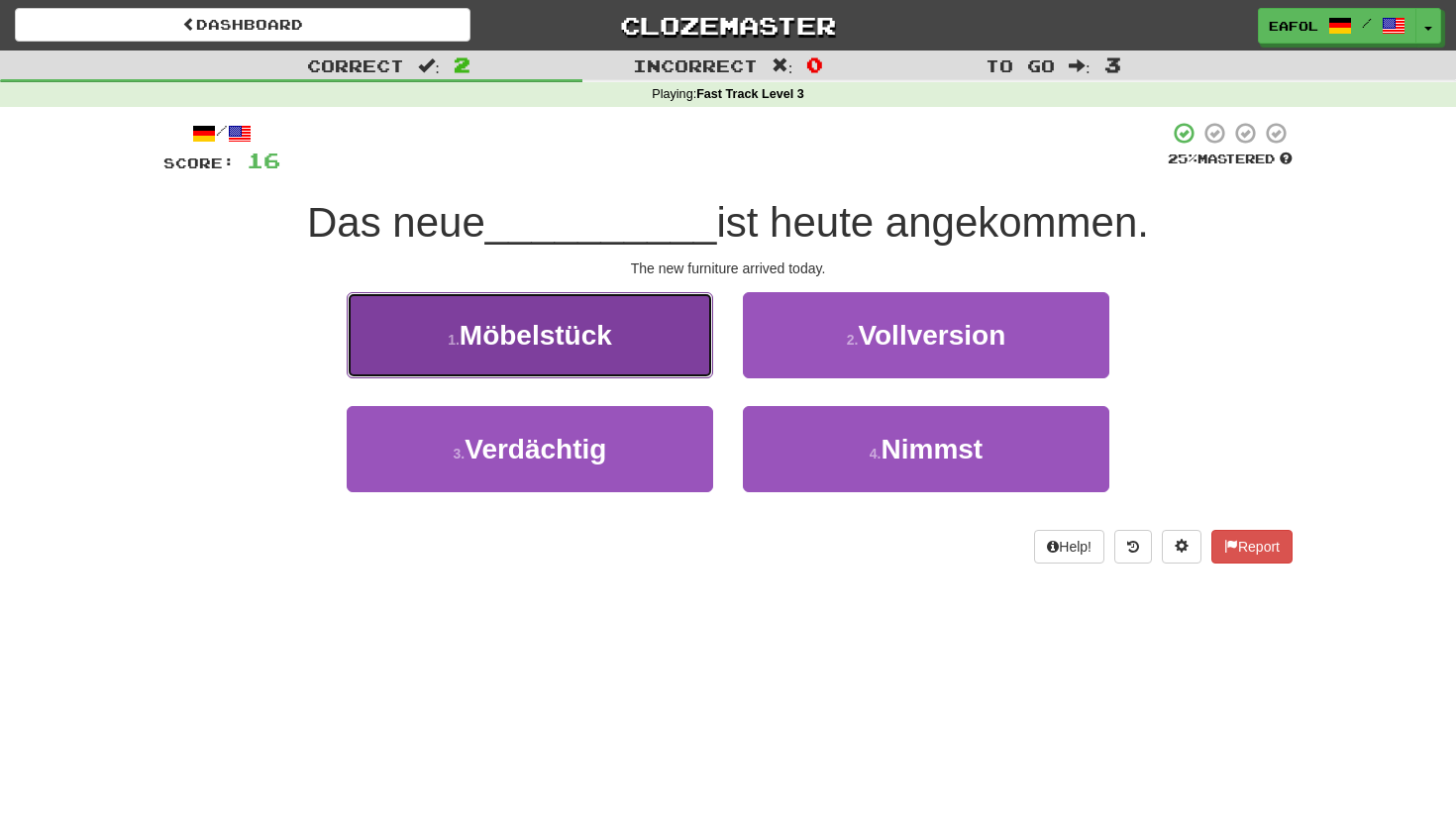 click on "1 .  Möbelstück" at bounding box center (530, 335) 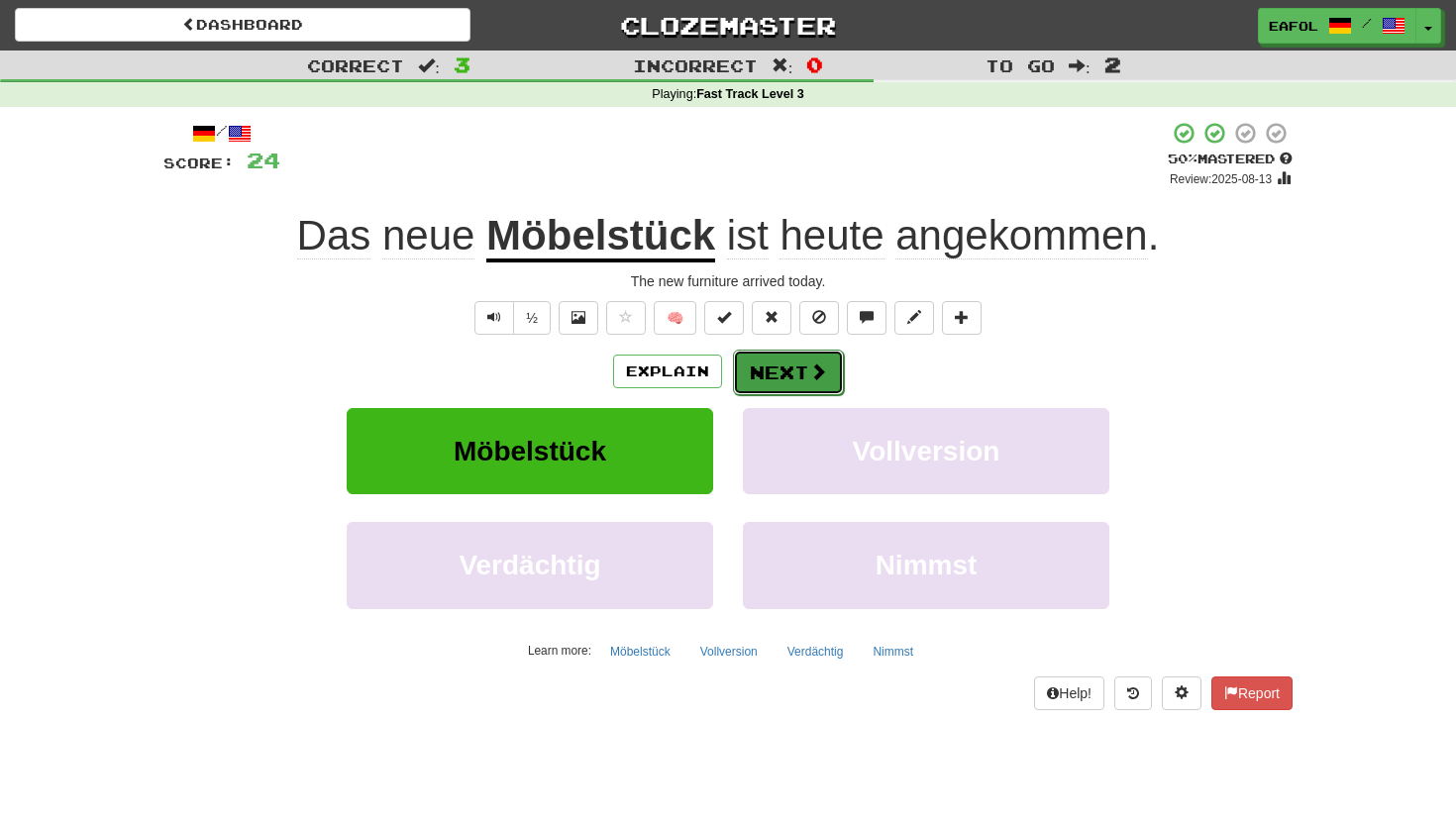 click on "Next" at bounding box center (788, 372) 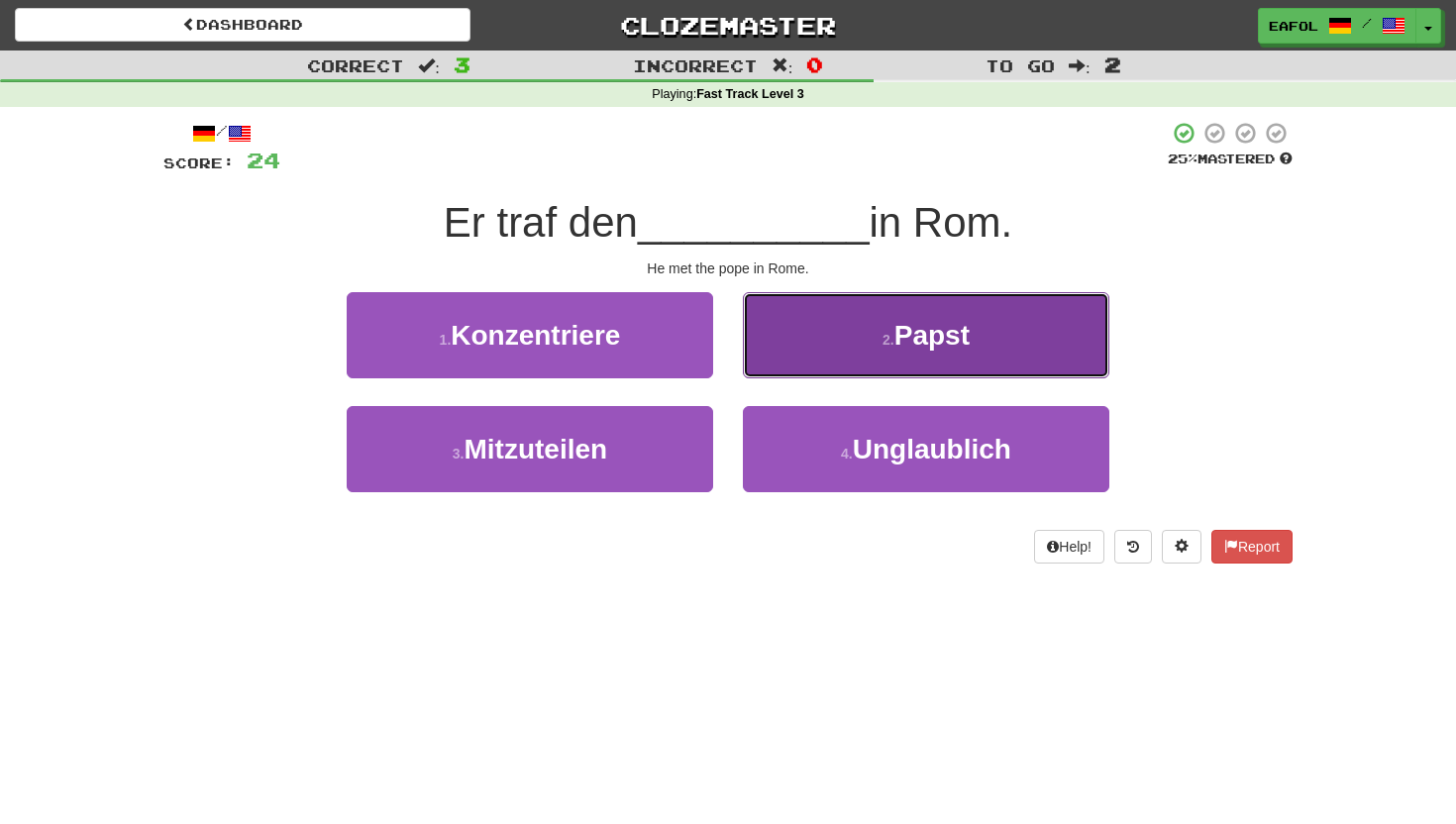 click on "2 .  Papst" at bounding box center (926, 335) 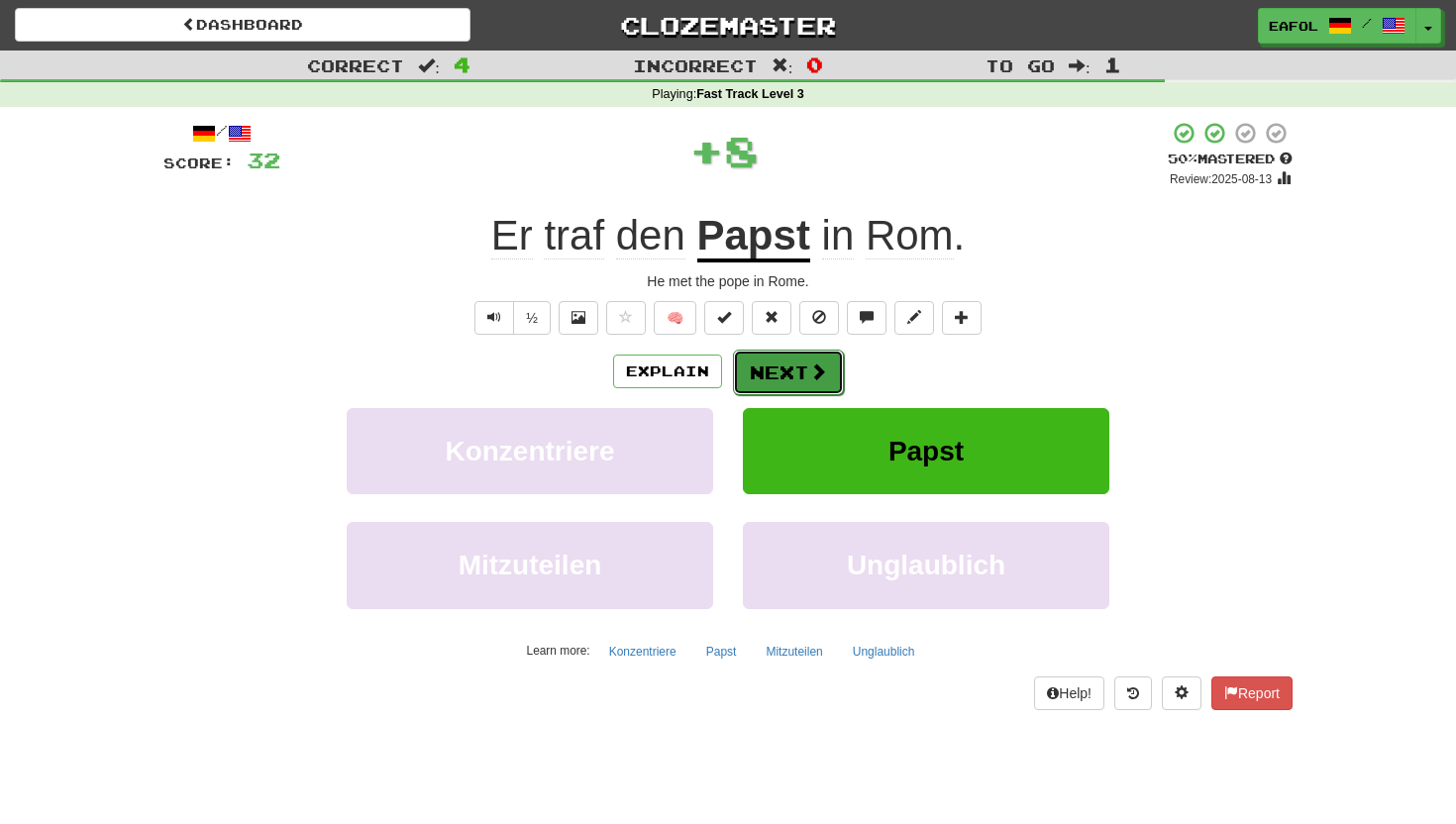 click on "Next" at bounding box center (788, 372) 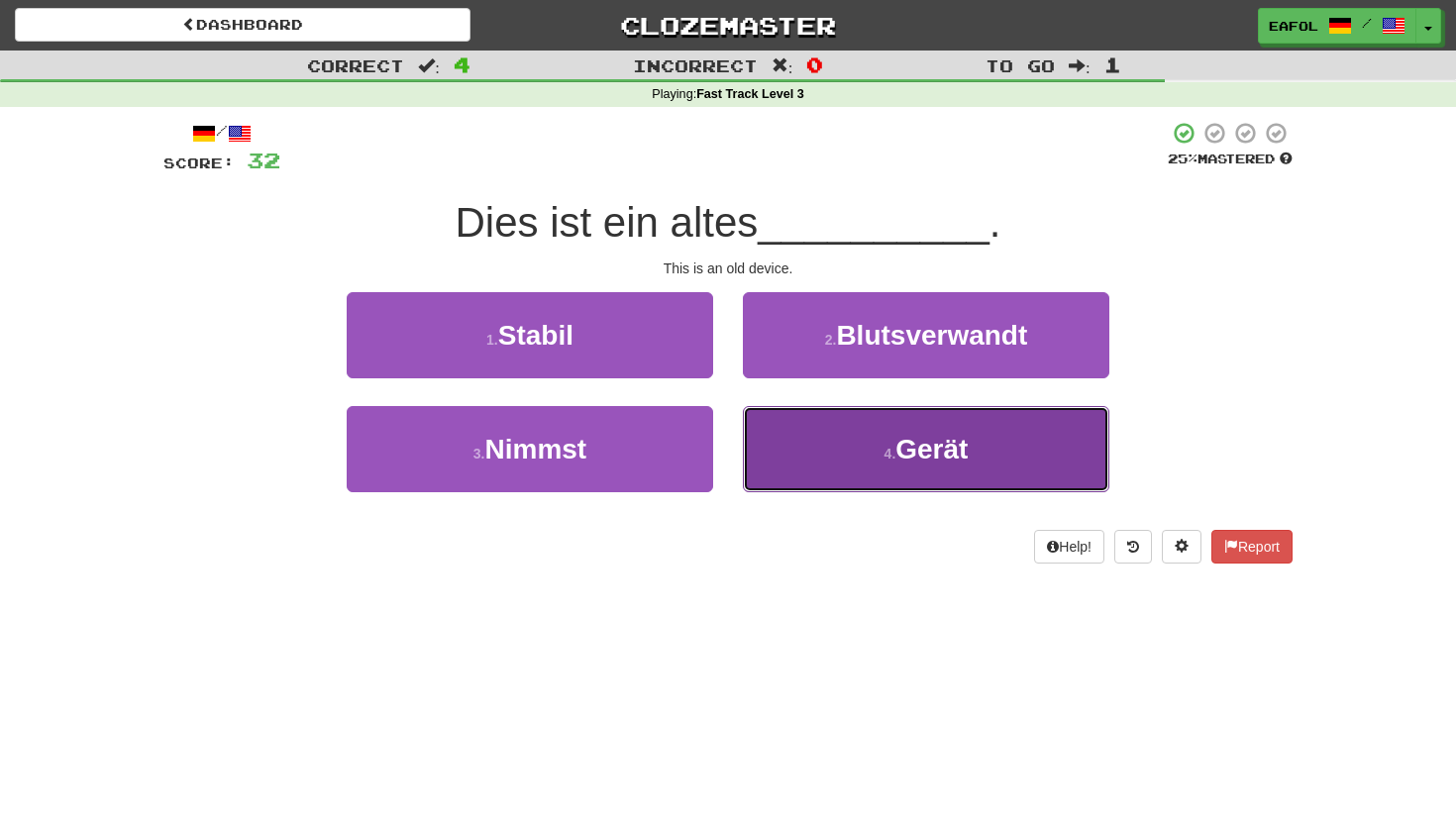 click on "4 ." at bounding box center (890, 454) 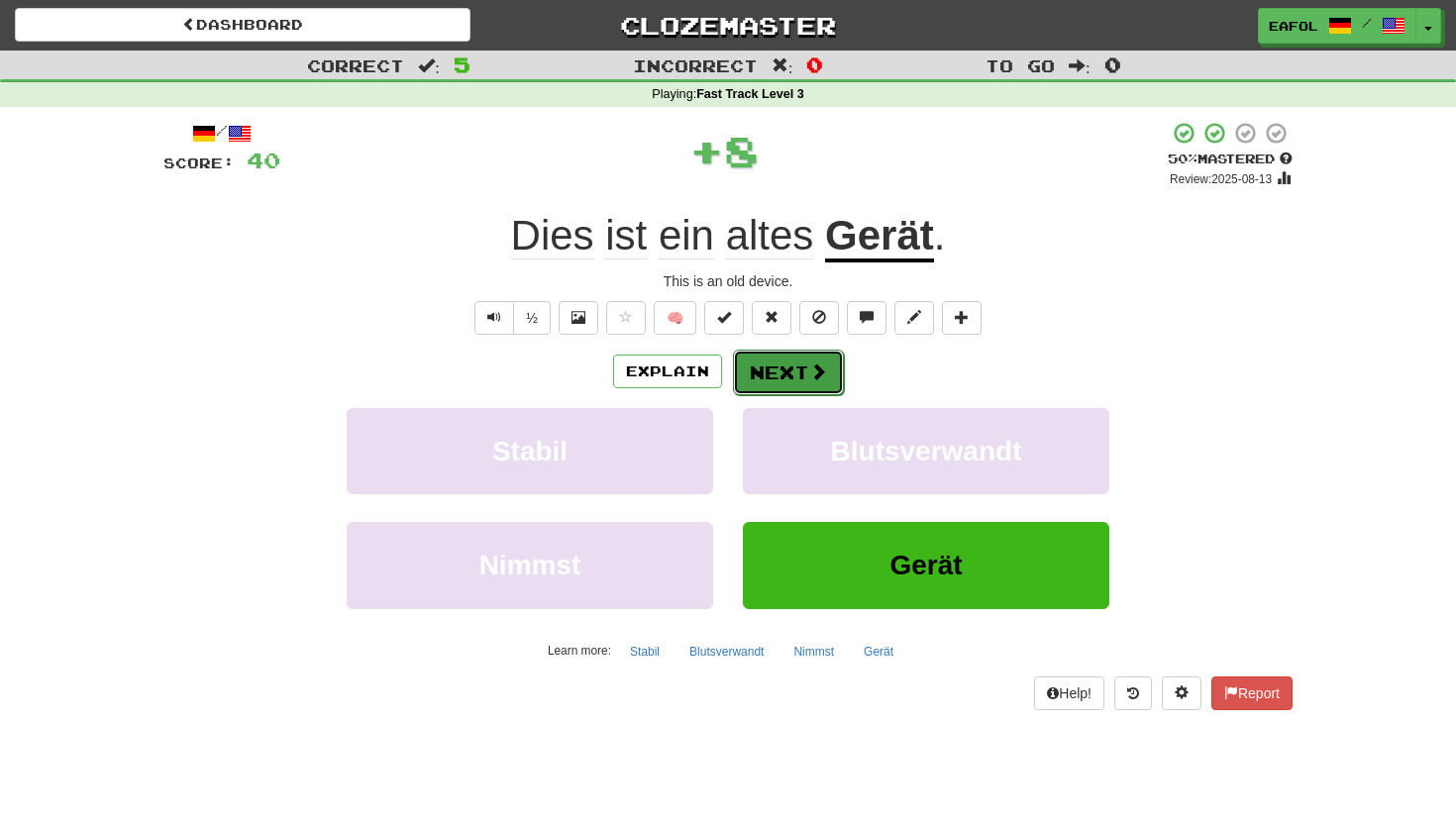 click on "Next" at bounding box center (788, 372) 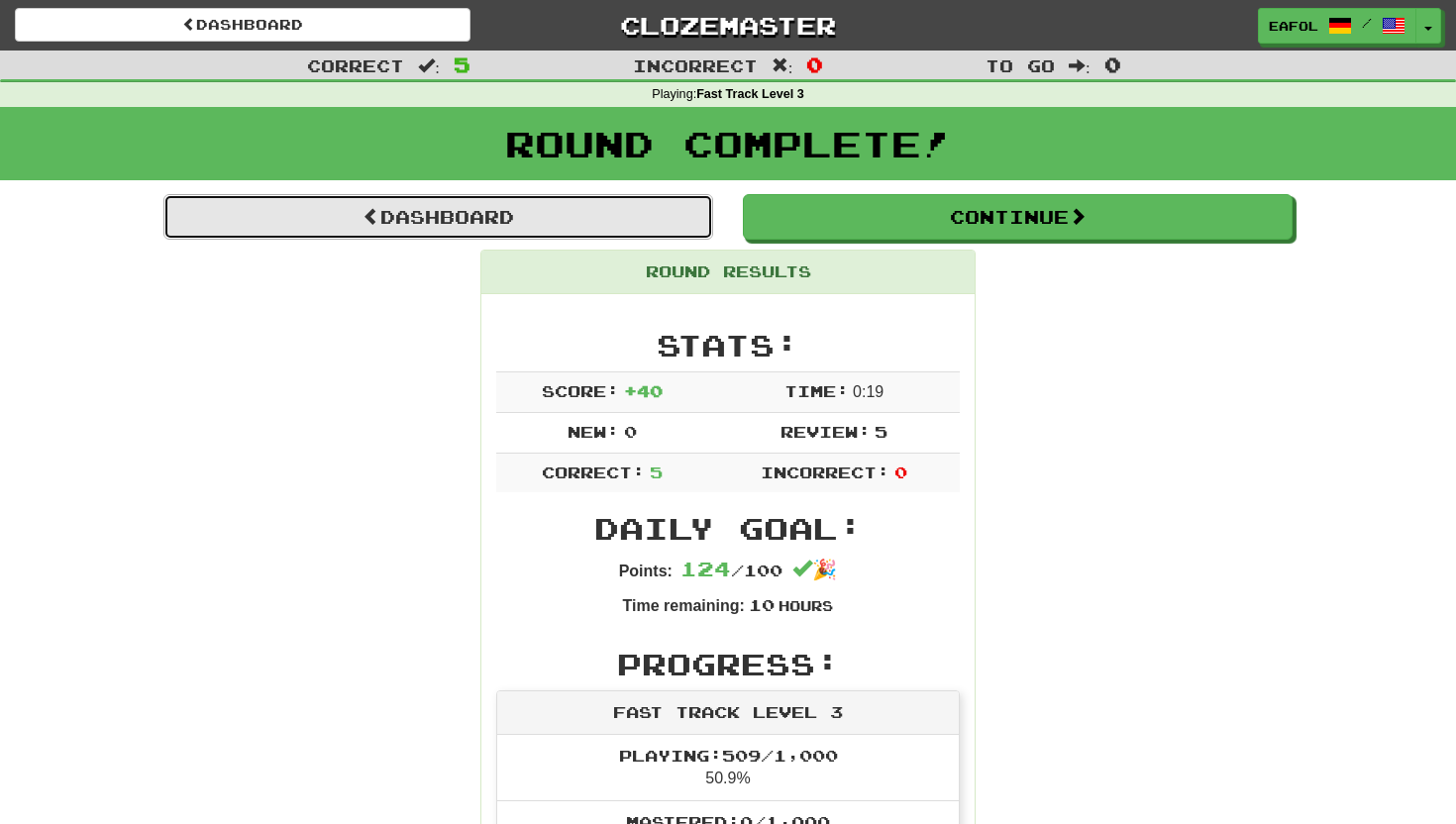 click on "Dashboard" at bounding box center [438, 217] 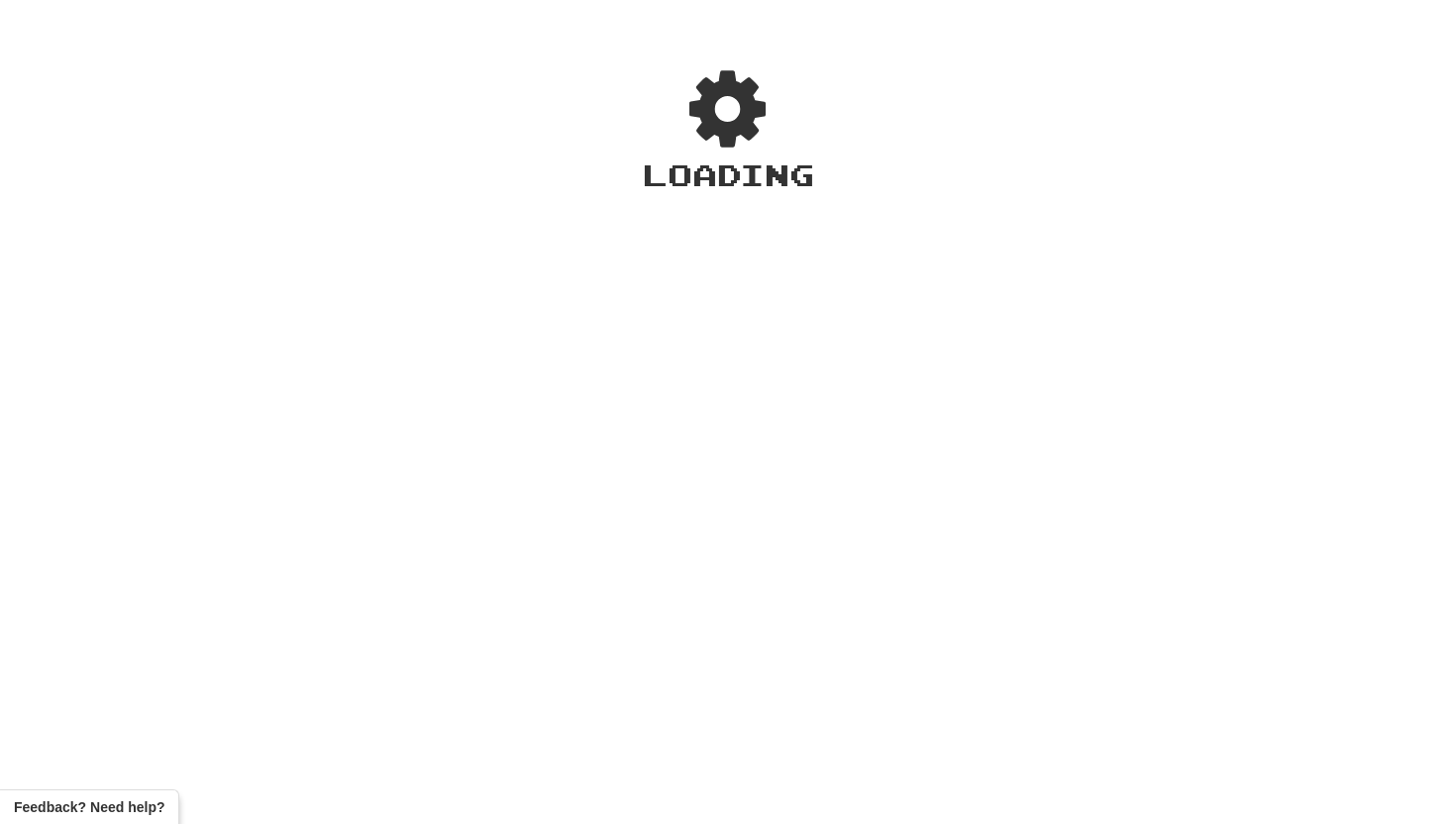 scroll, scrollTop: 0, scrollLeft: 0, axis: both 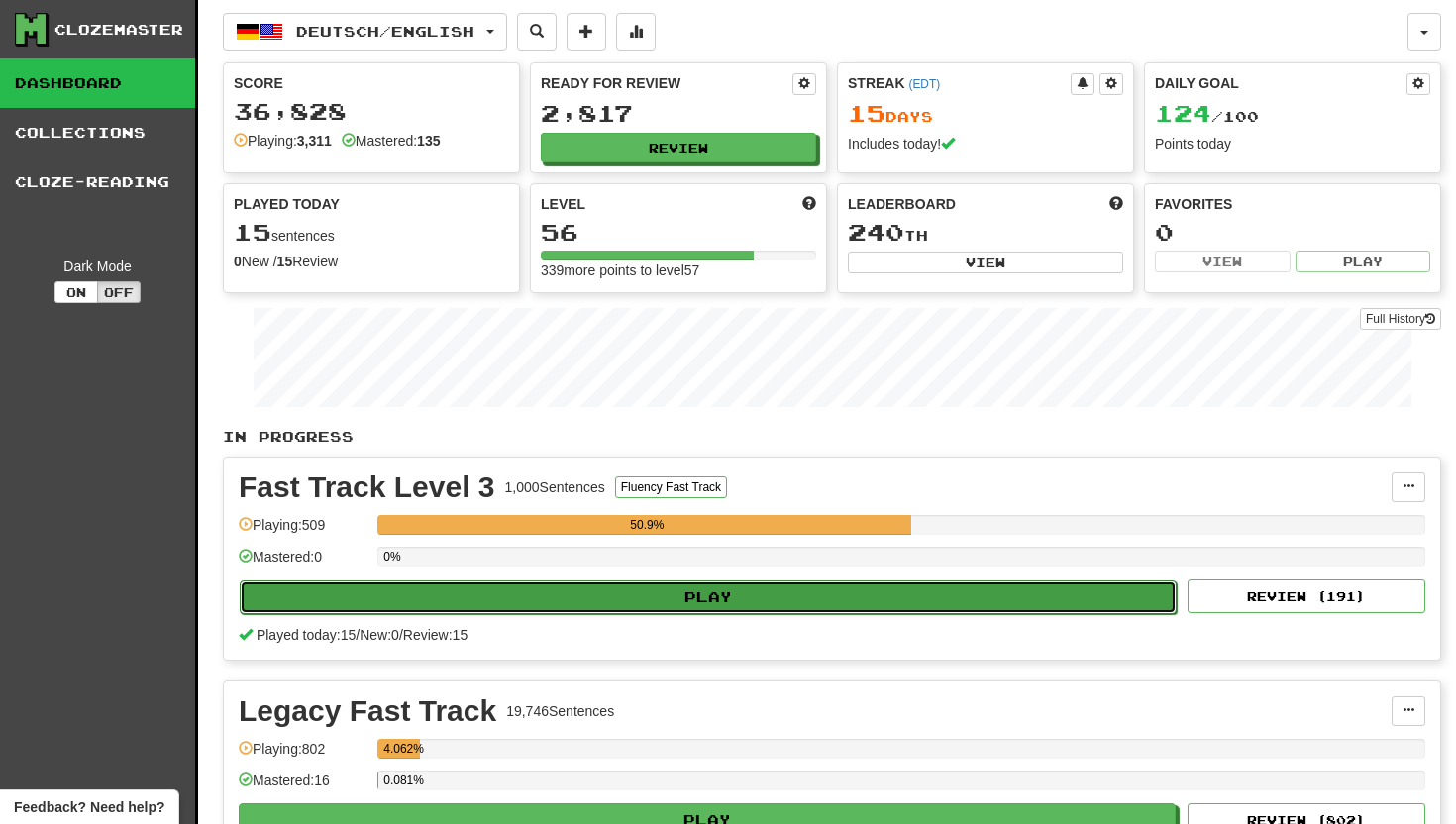 click on "Play" at bounding box center [708, 597] 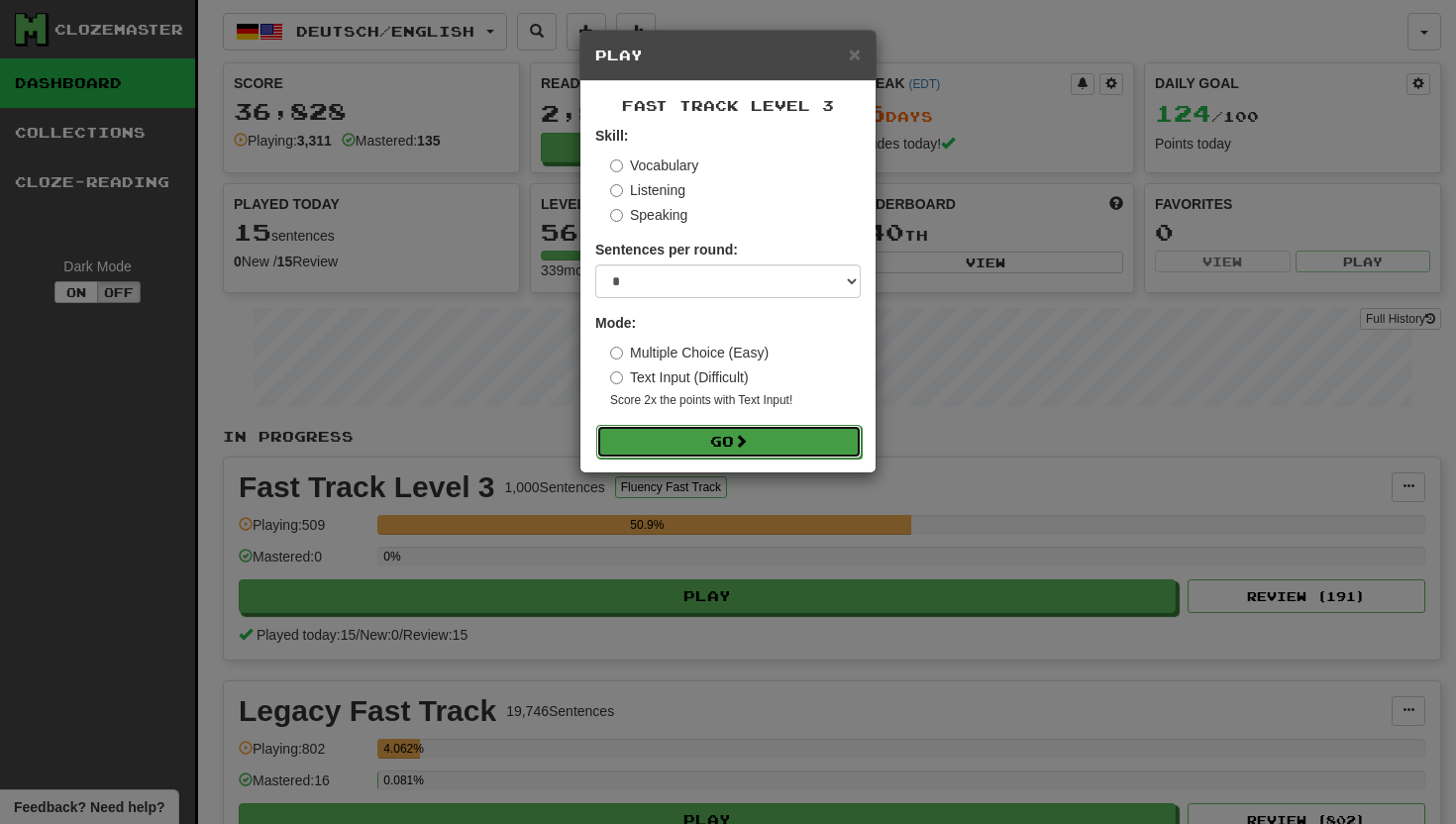 click on "Go" at bounding box center (729, 442) 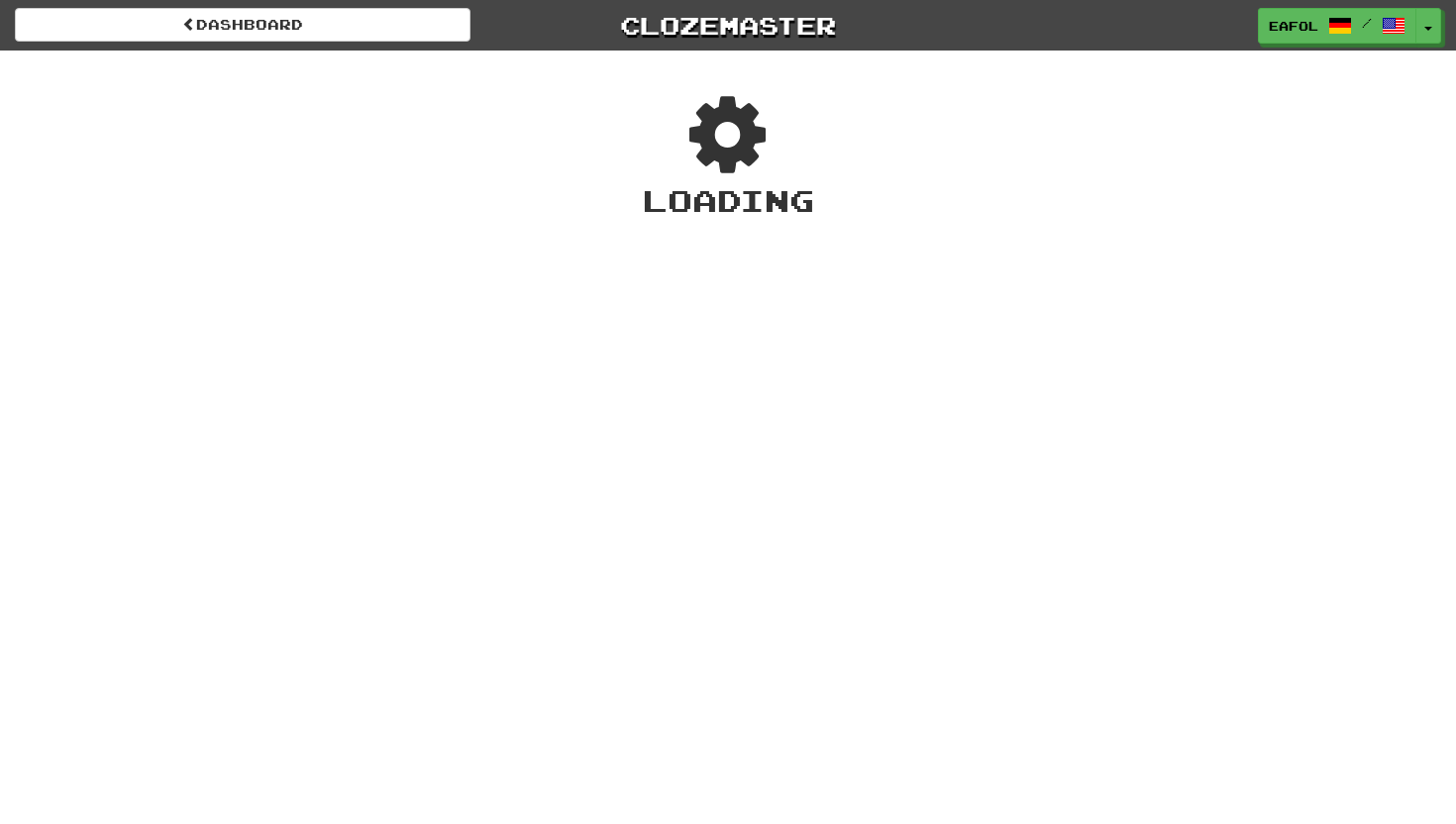 scroll, scrollTop: 0, scrollLeft: 0, axis: both 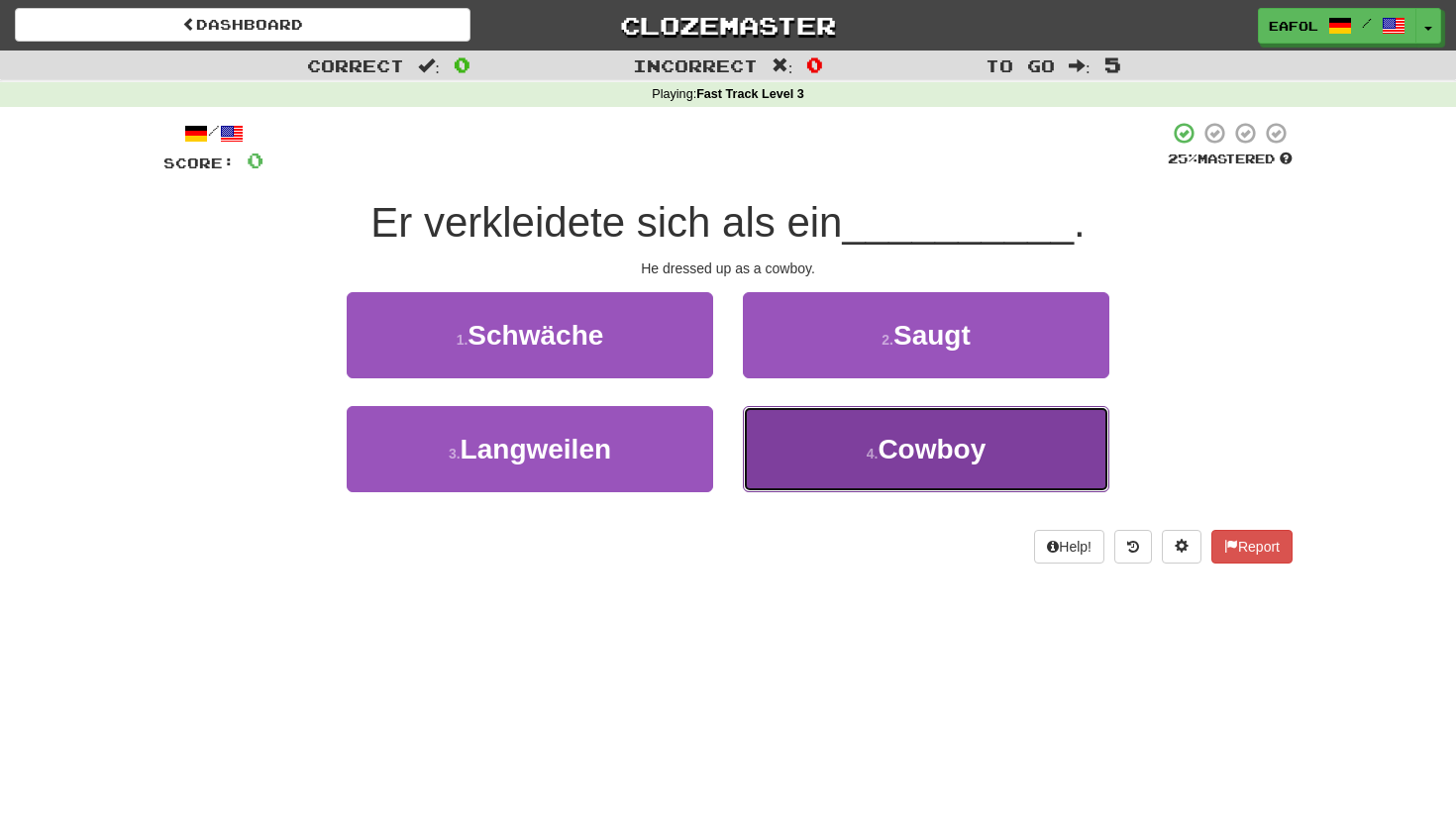 click on "4 .  Cowboy" at bounding box center (926, 449) 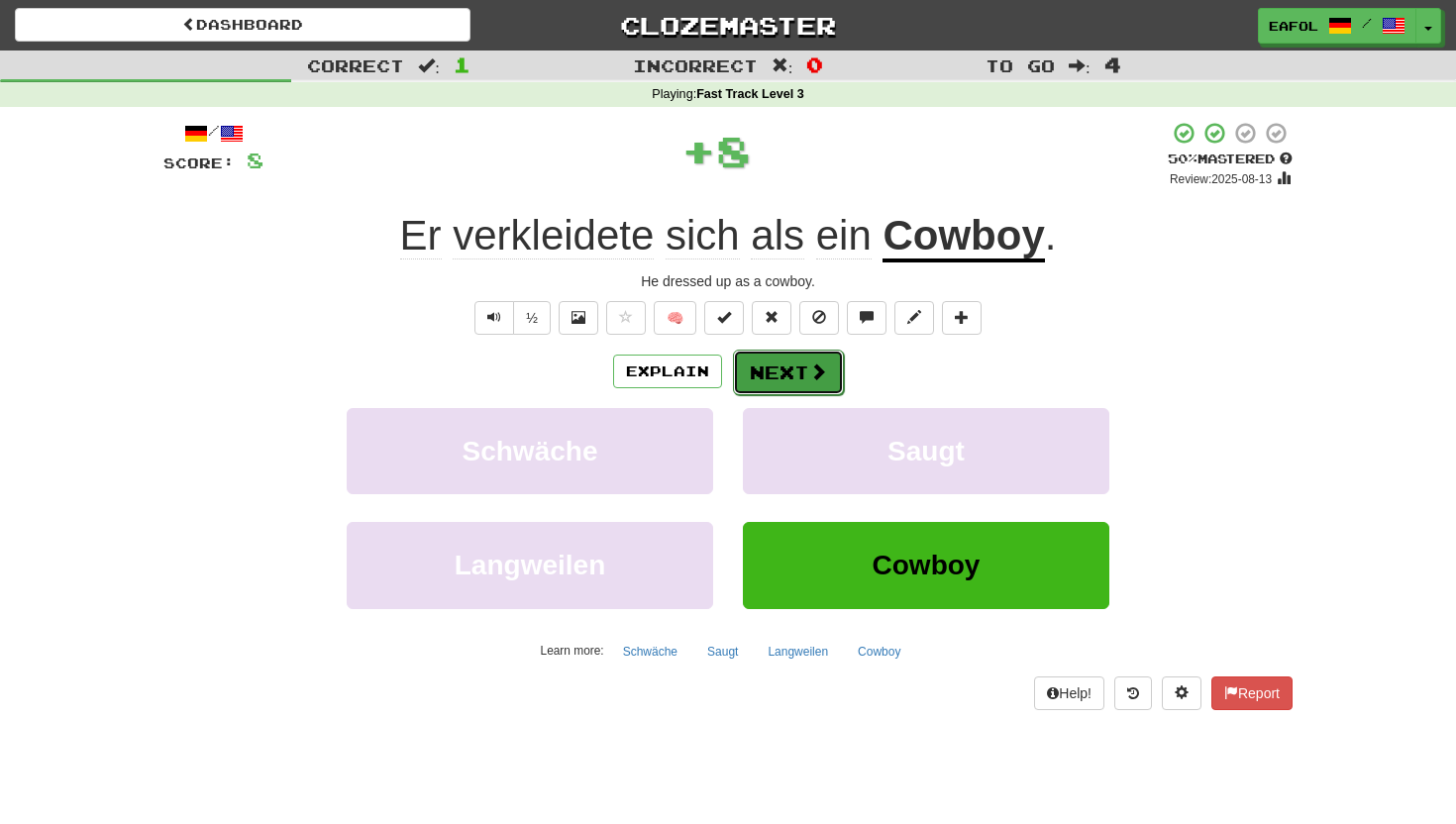 click on "Next" at bounding box center (788, 372) 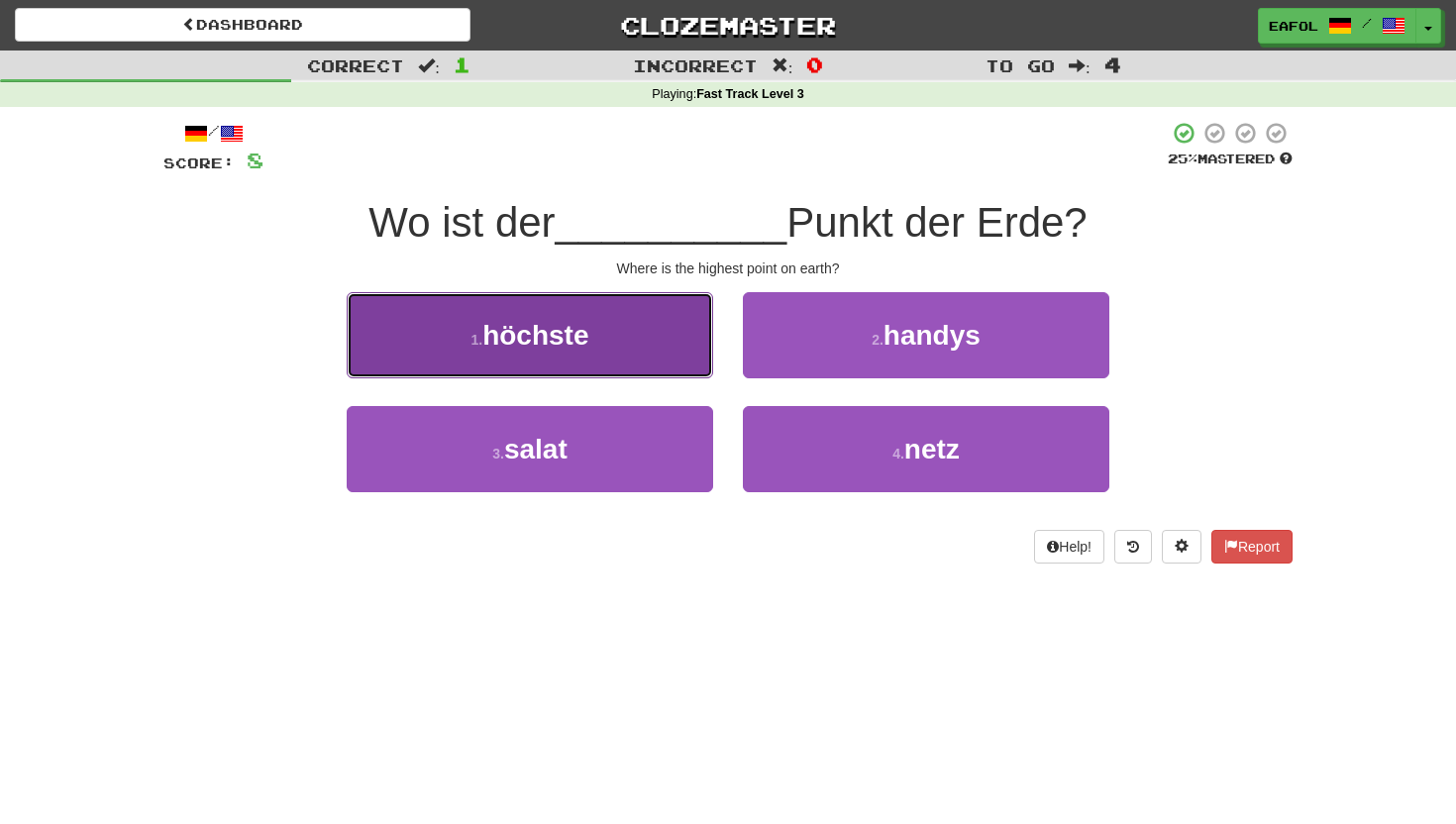 click on "1 .  höchste" at bounding box center (530, 335) 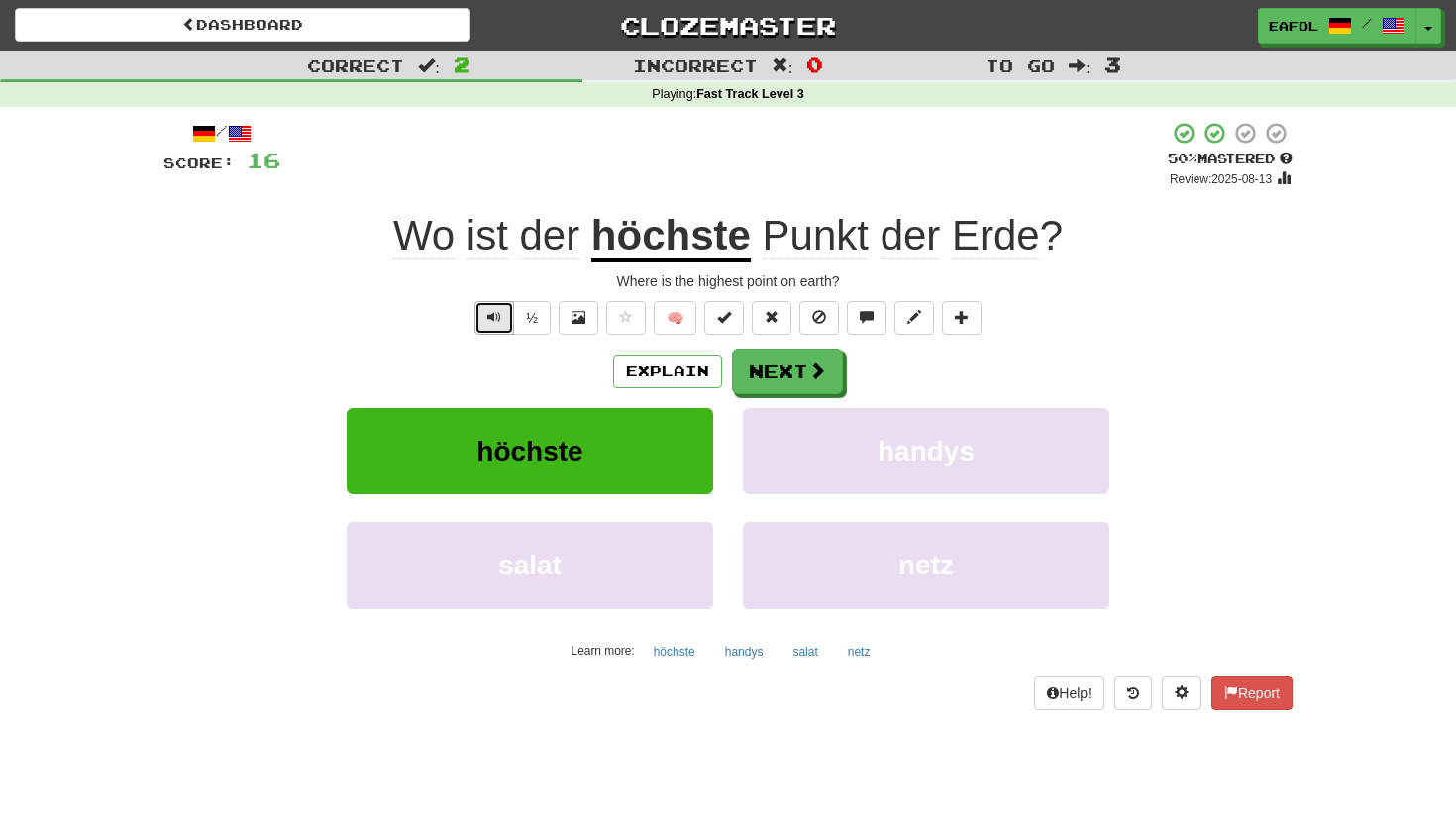 click at bounding box center (494, 317) 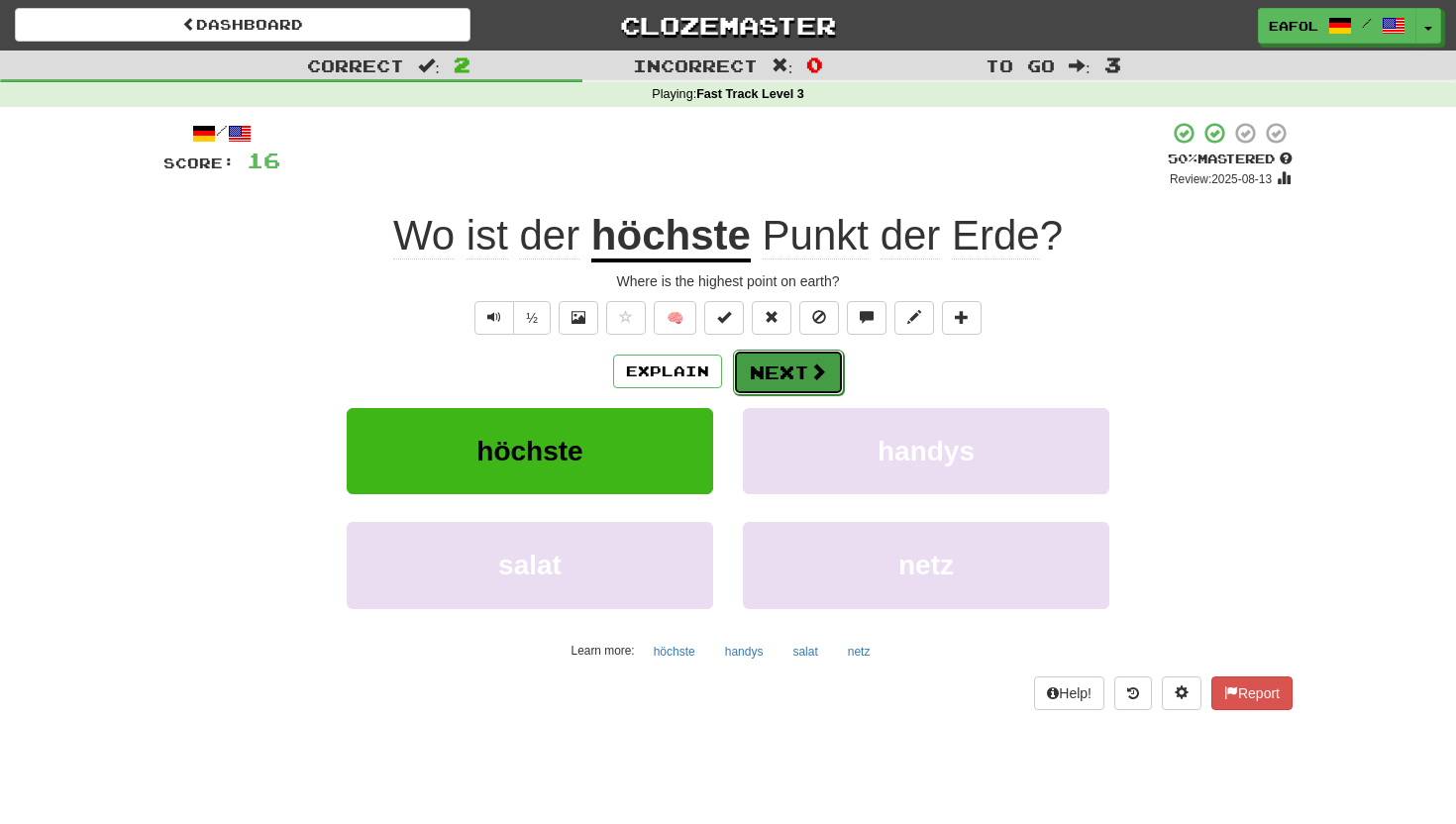 click on "Next" at bounding box center (788, 372) 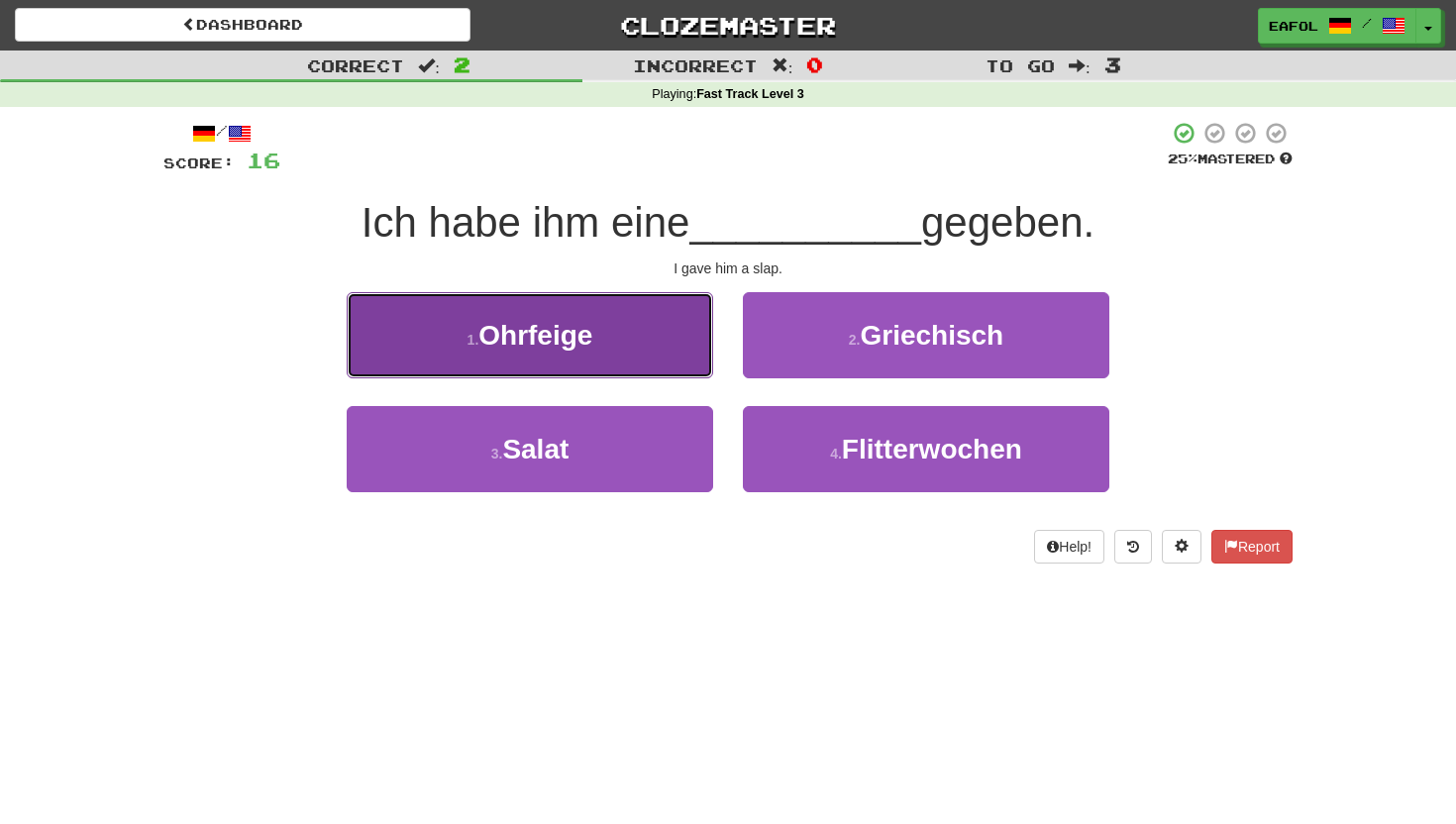 click on "1 .  Ohrfeige" at bounding box center (530, 335) 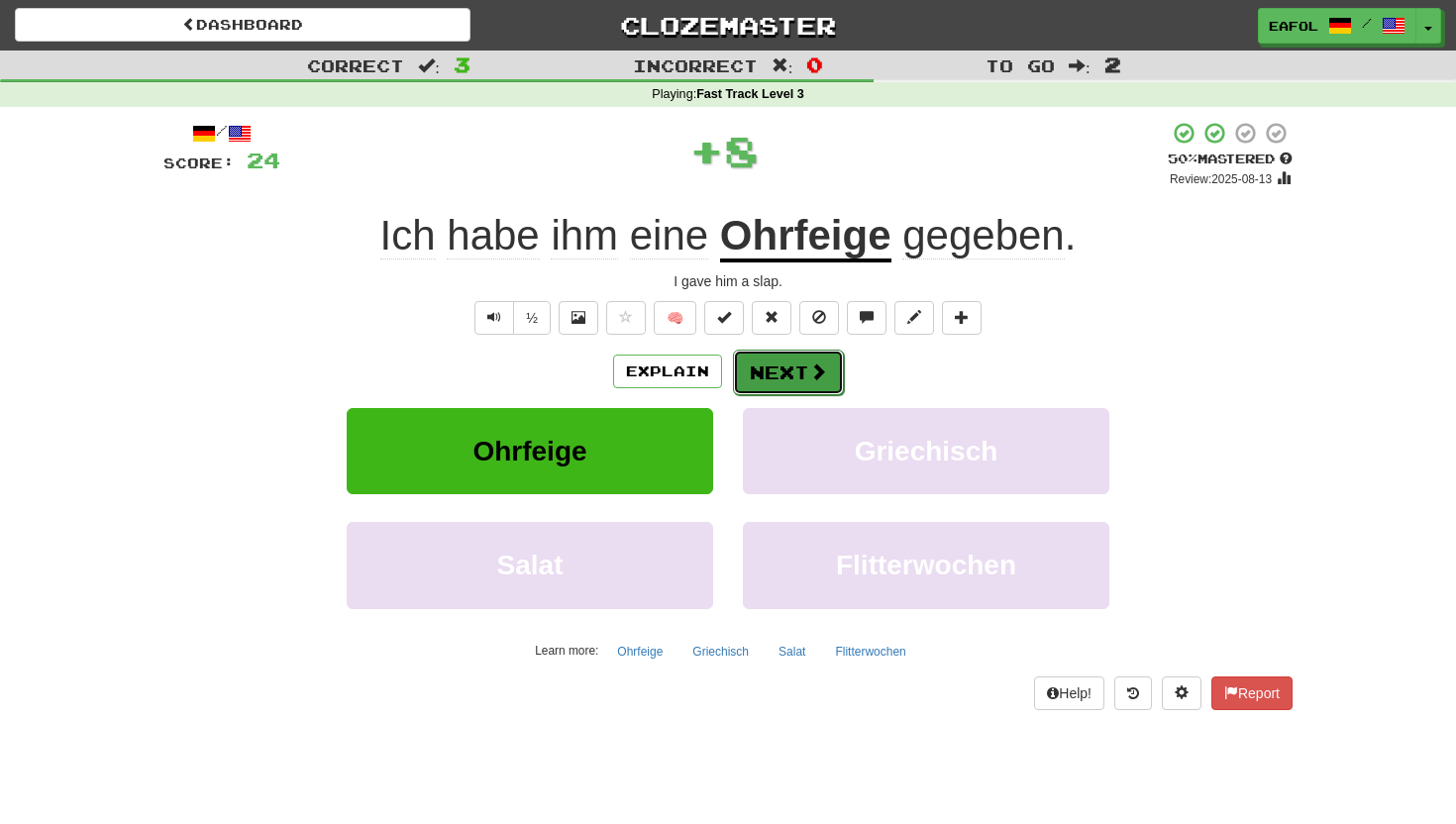 click on "Next" at bounding box center [788, 372] 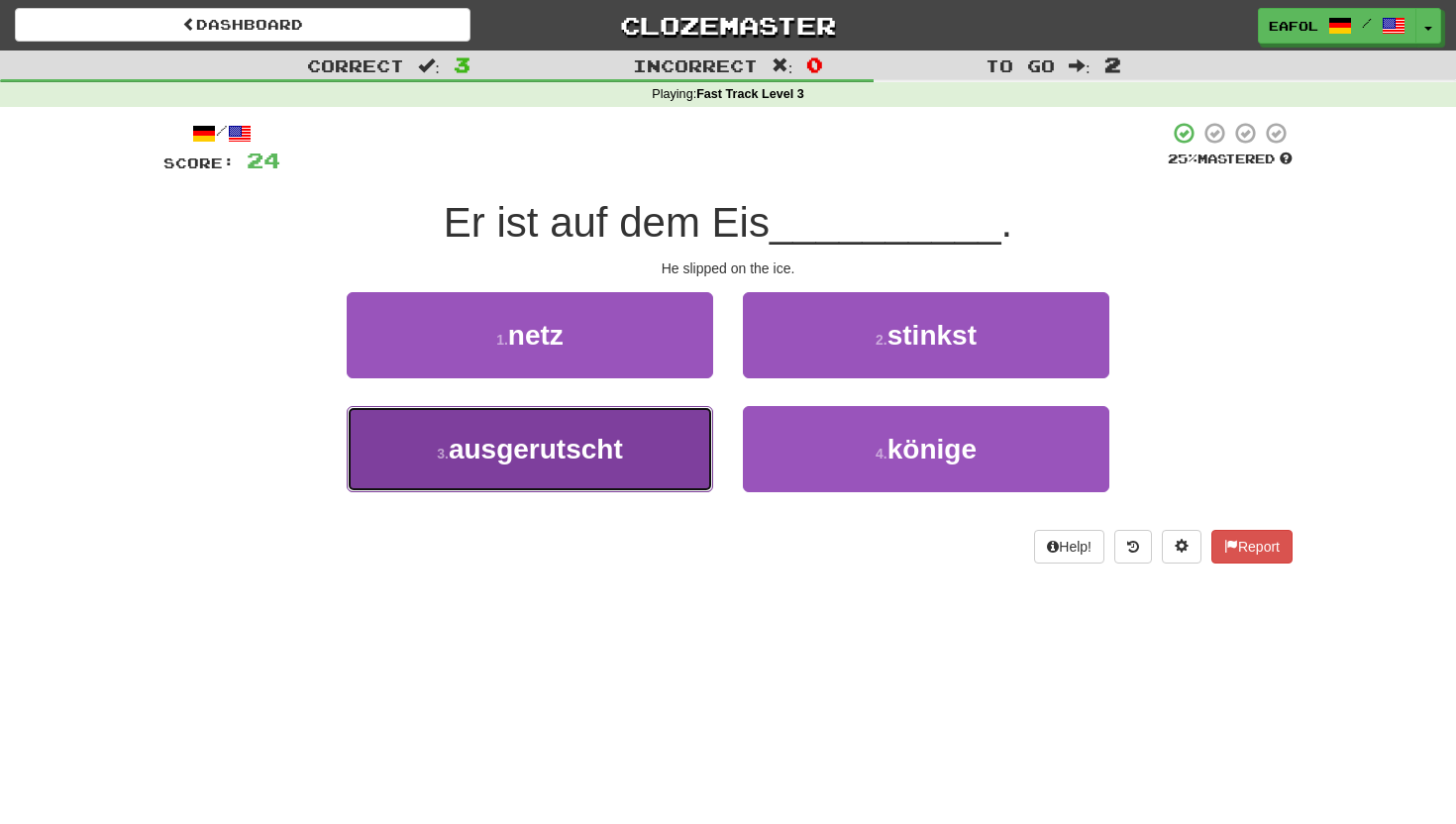 click on "3 .  ausgerutscht" at bounding box center [530, 449] 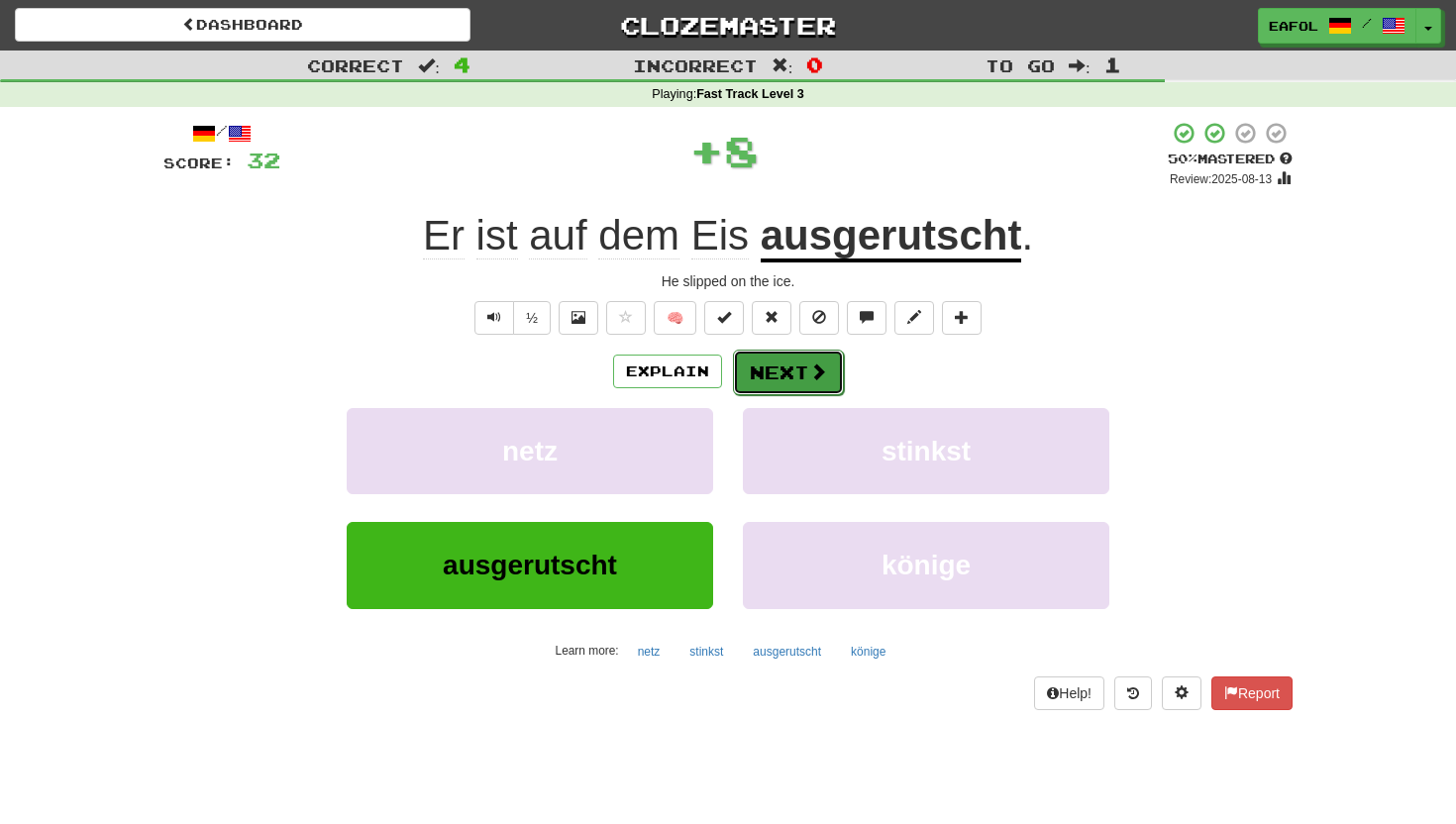 click on "Next" at bounding box center (788, 372) 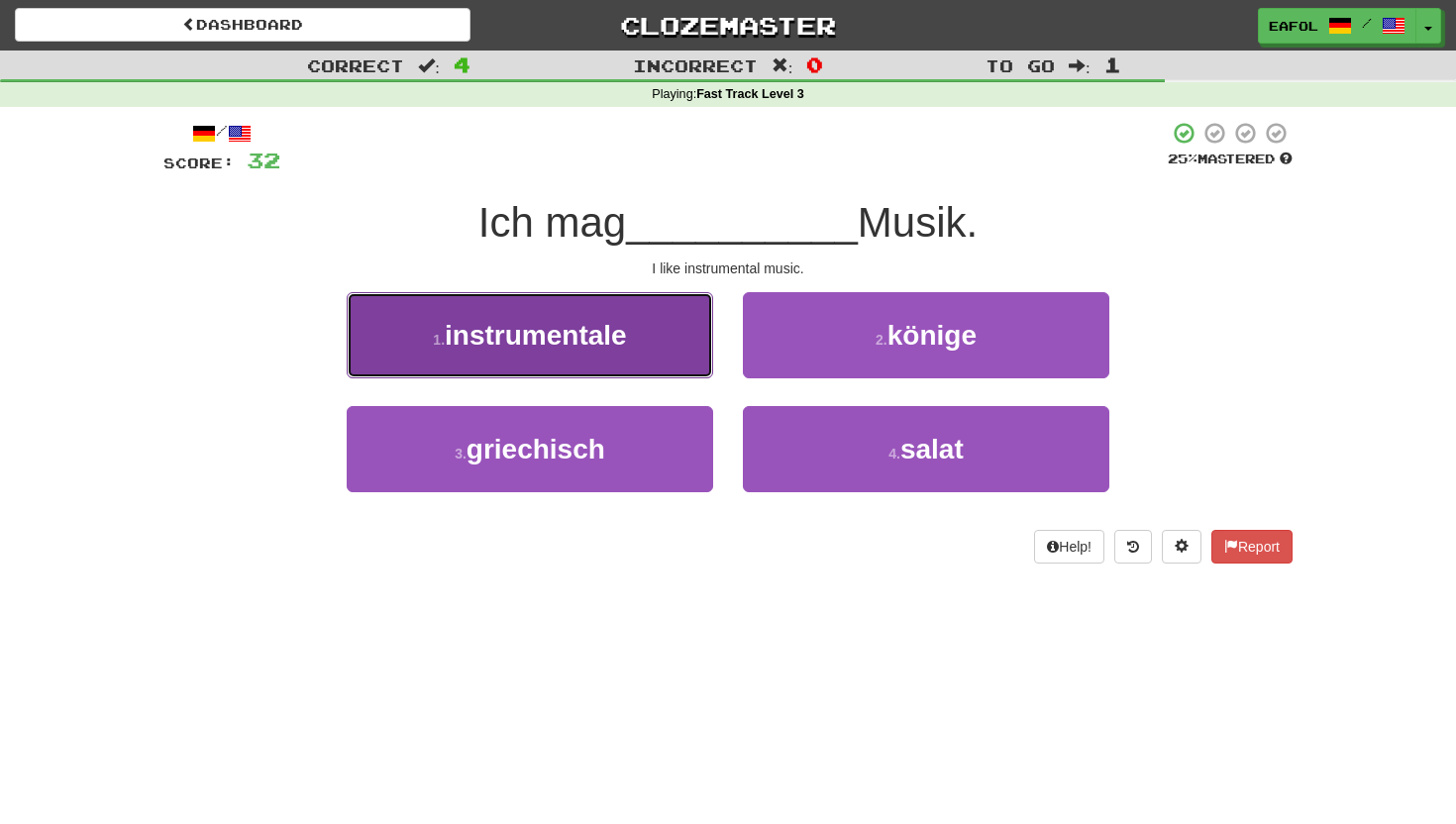 click on "1 .  instrumentale" at bounding box center (530, 335) 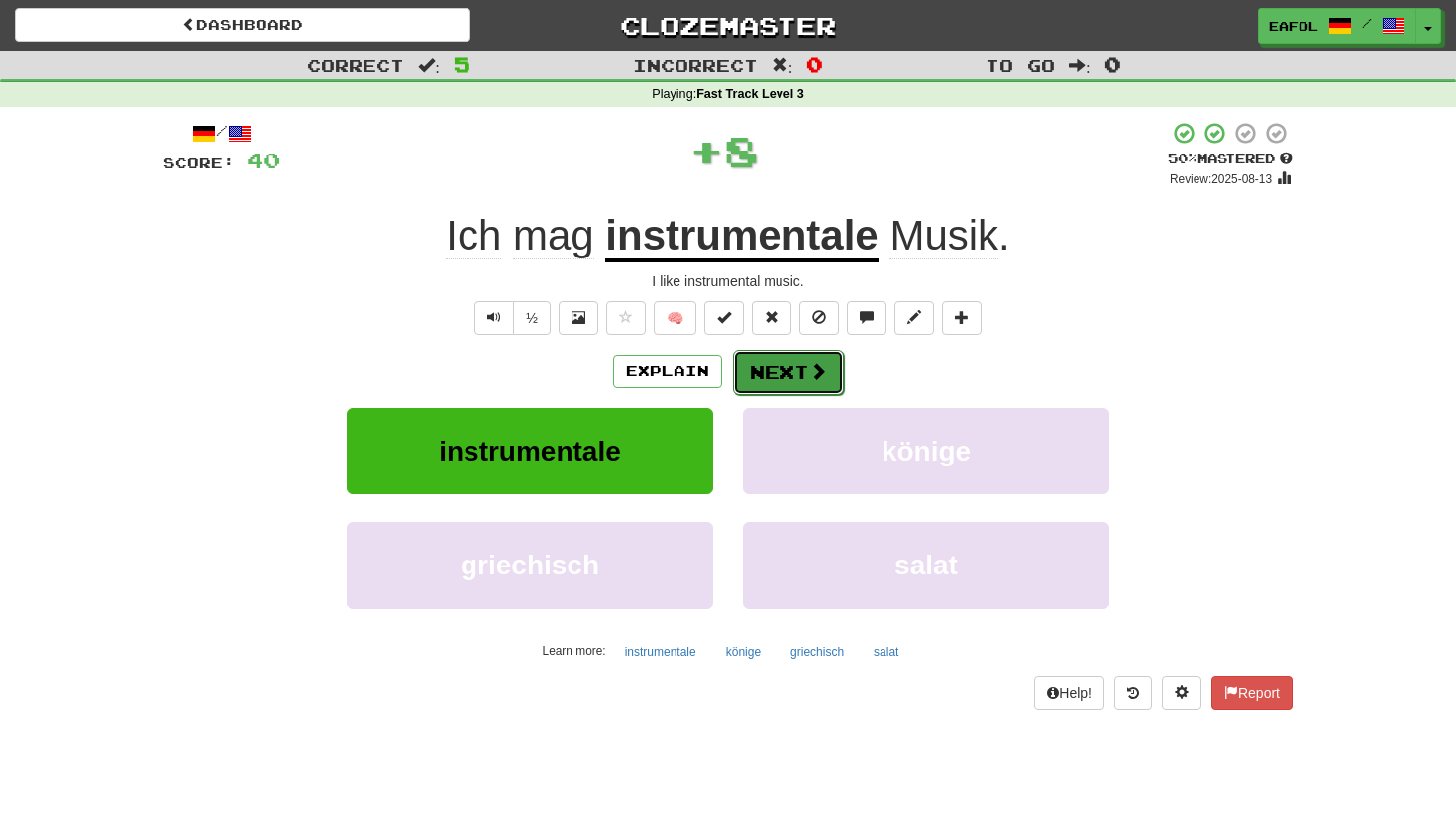 click on "Next" at bounding box center (788, 372) 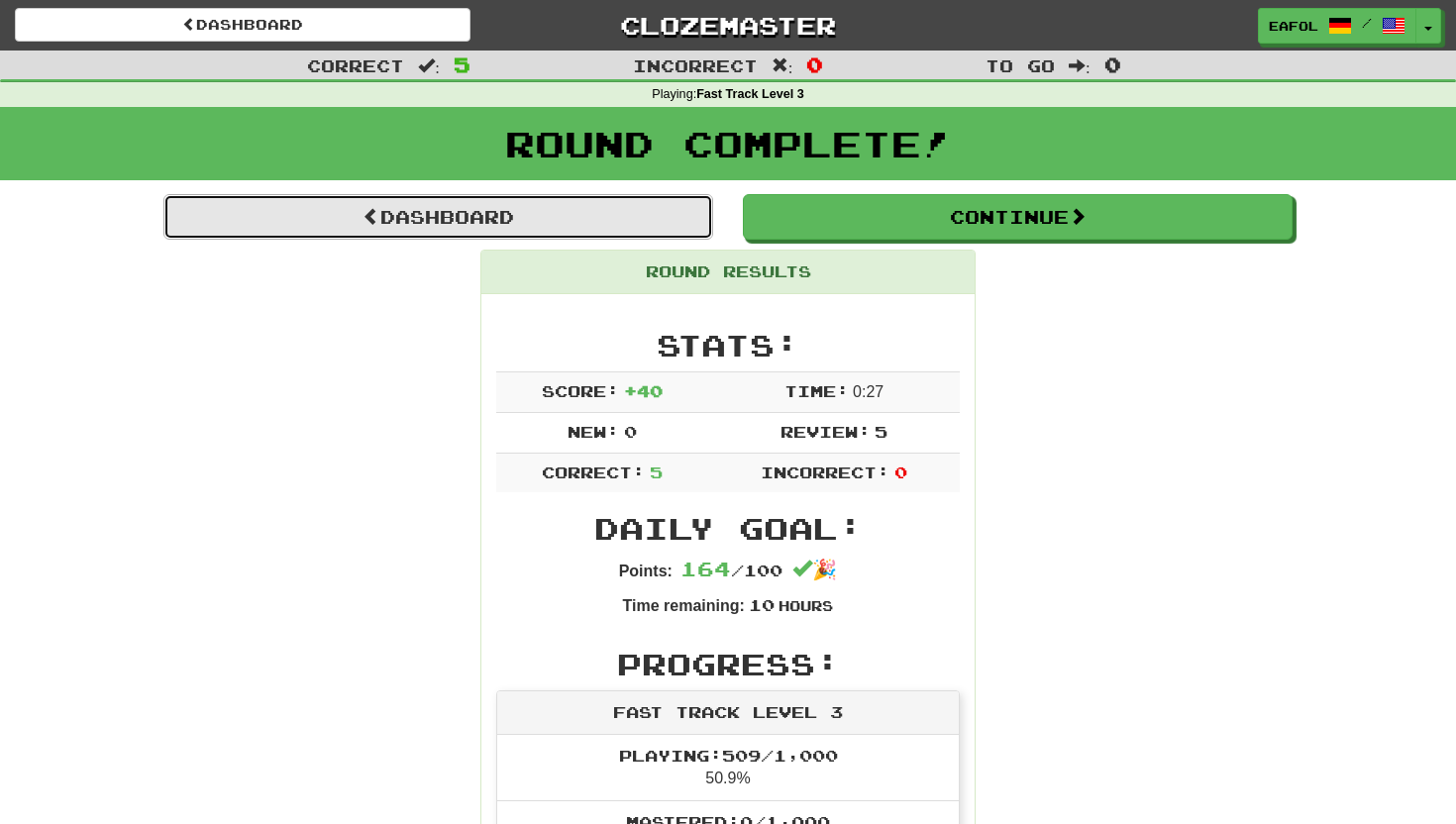 click on "Dashboard" at bounding box center (438, 217) 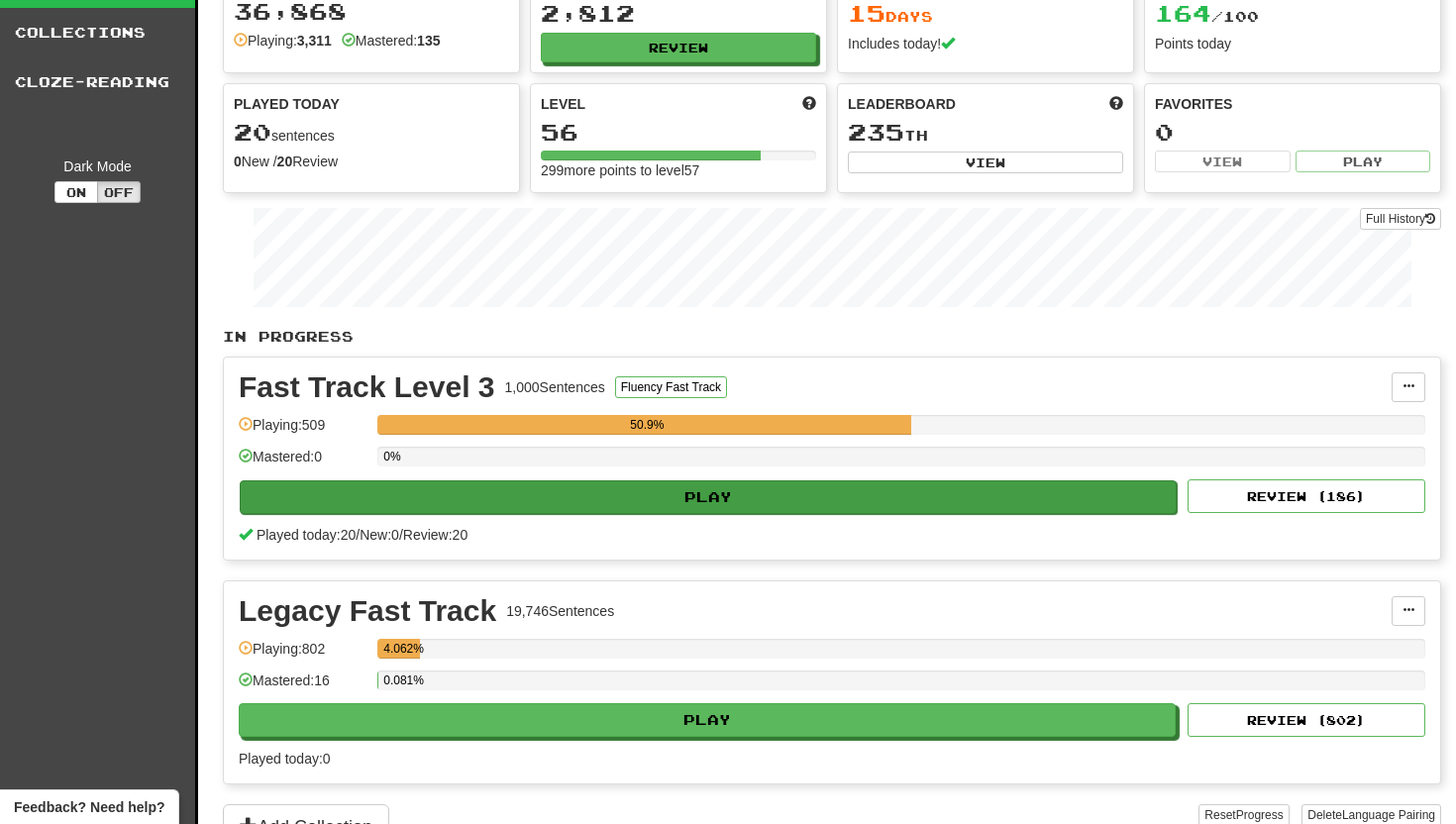 scroll, scrollTop: 104, scrollLeft: 0, axis: vertical 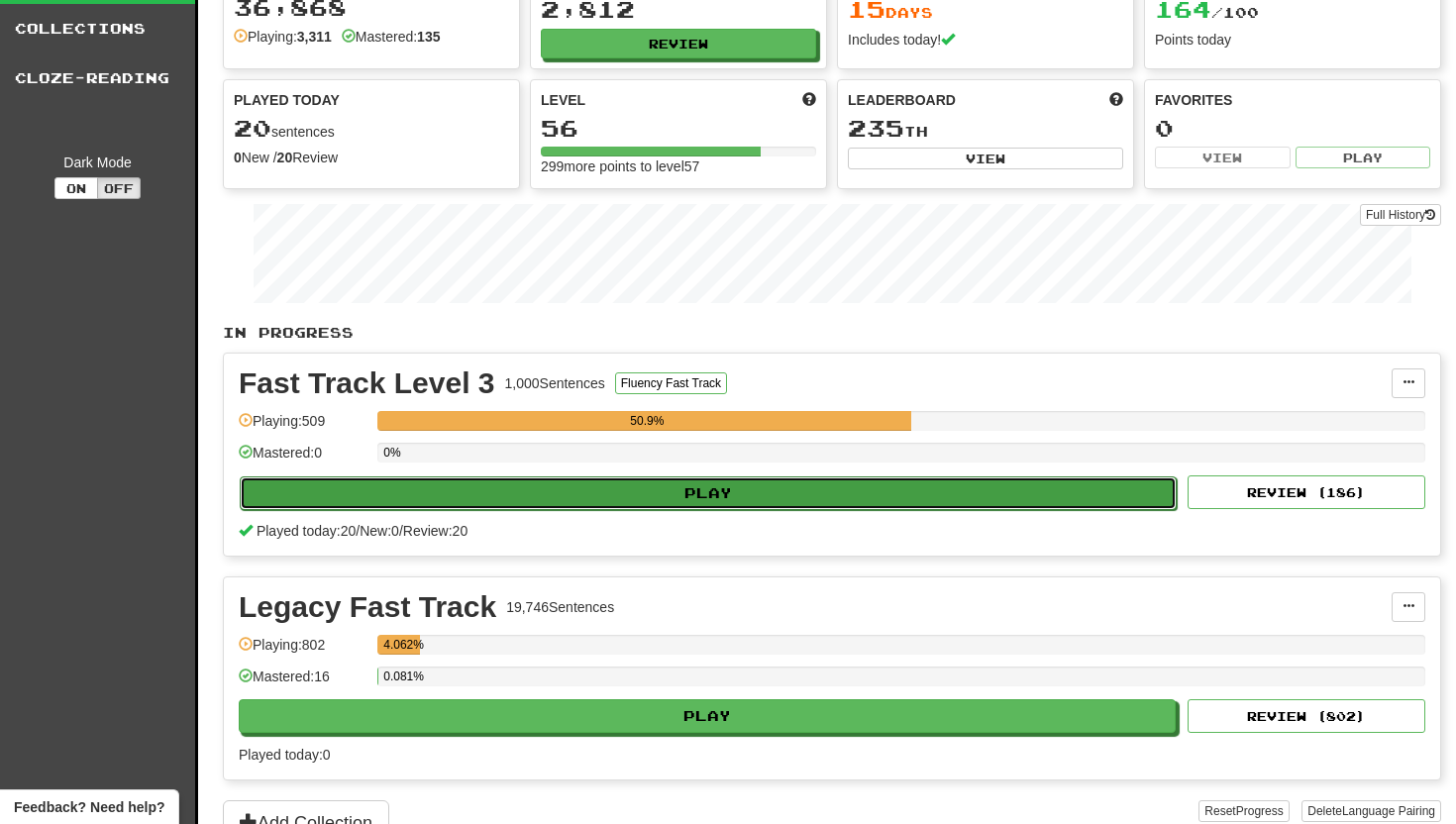 click on "Play" at bounding box center [708, 493] 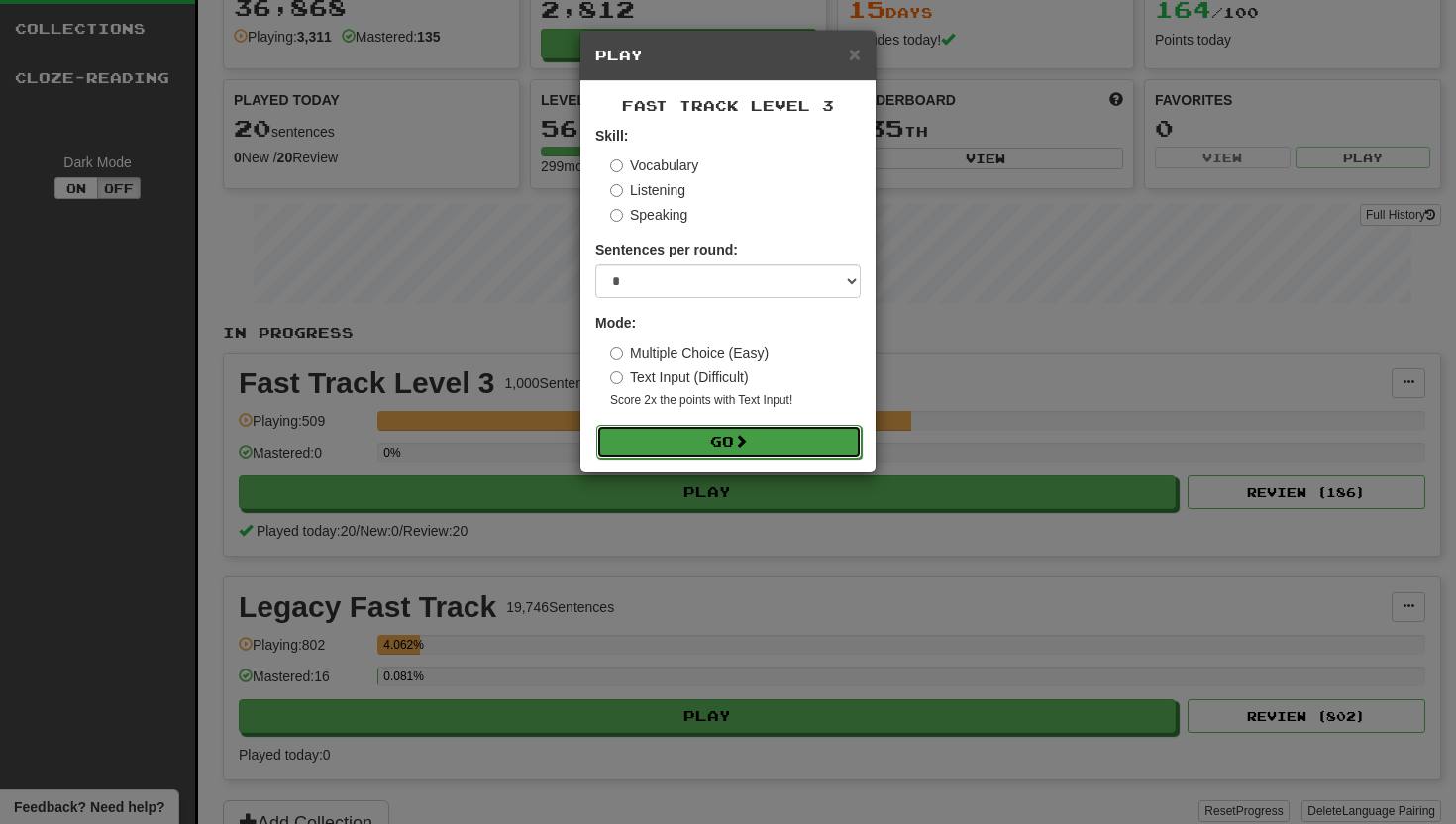 click on "Go" at bounding box center [729, 442] 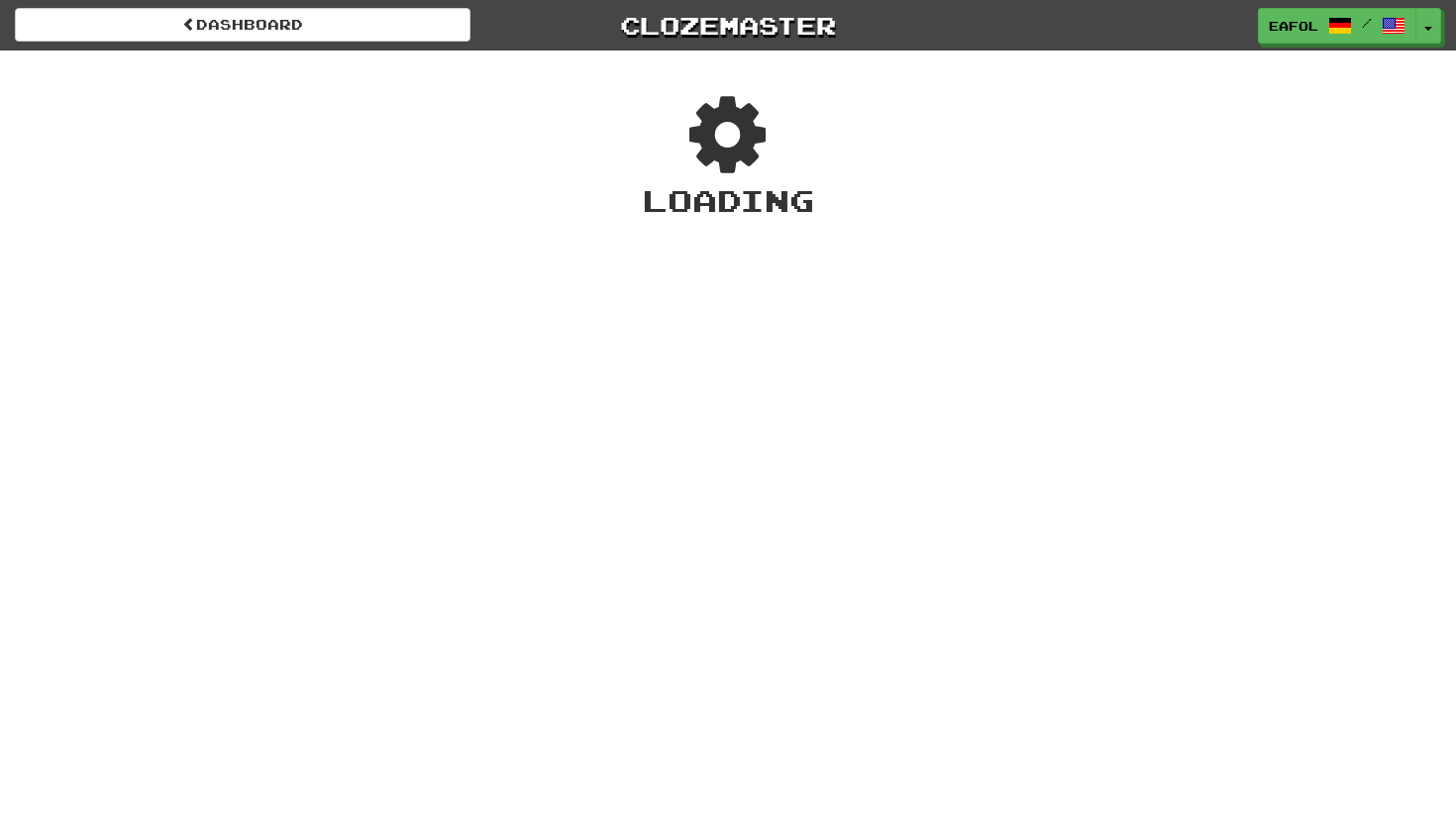 scroll, scrollTop: 0, scrollLeft: 0, axis: both 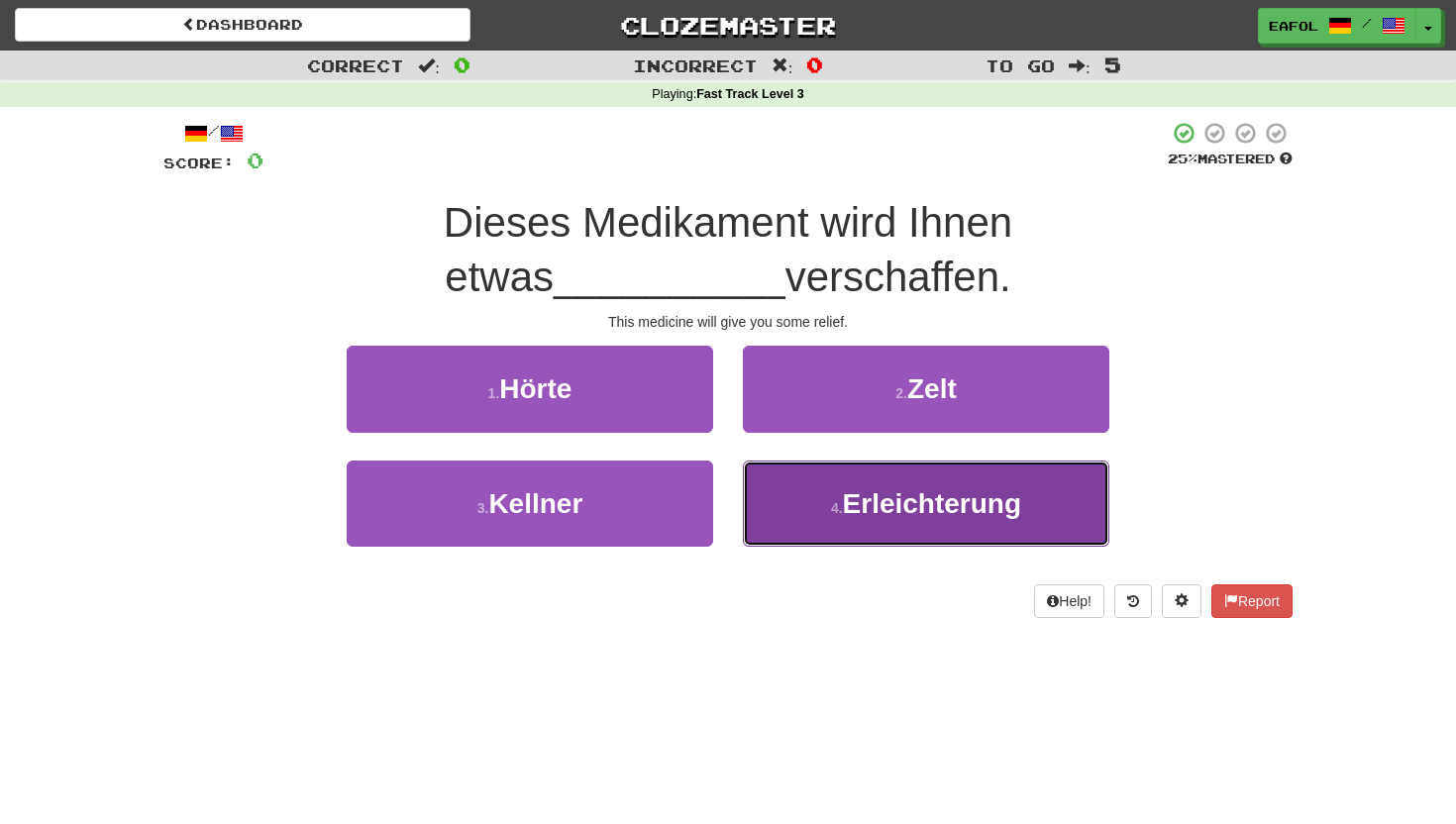 click on "Erleichterung" at bounding box center (932, 503) 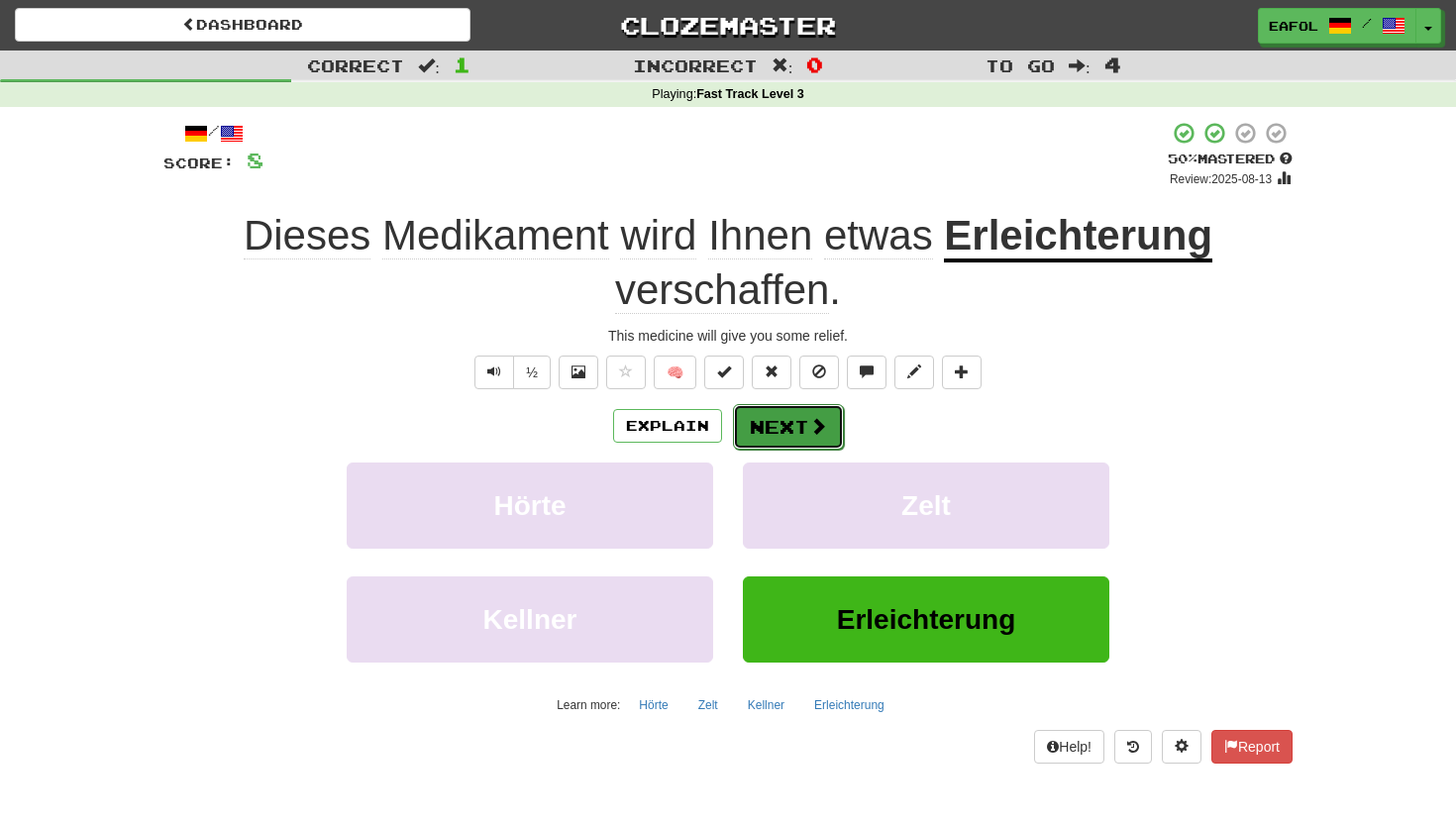 click on "Next" at bounding box center [788, 427] 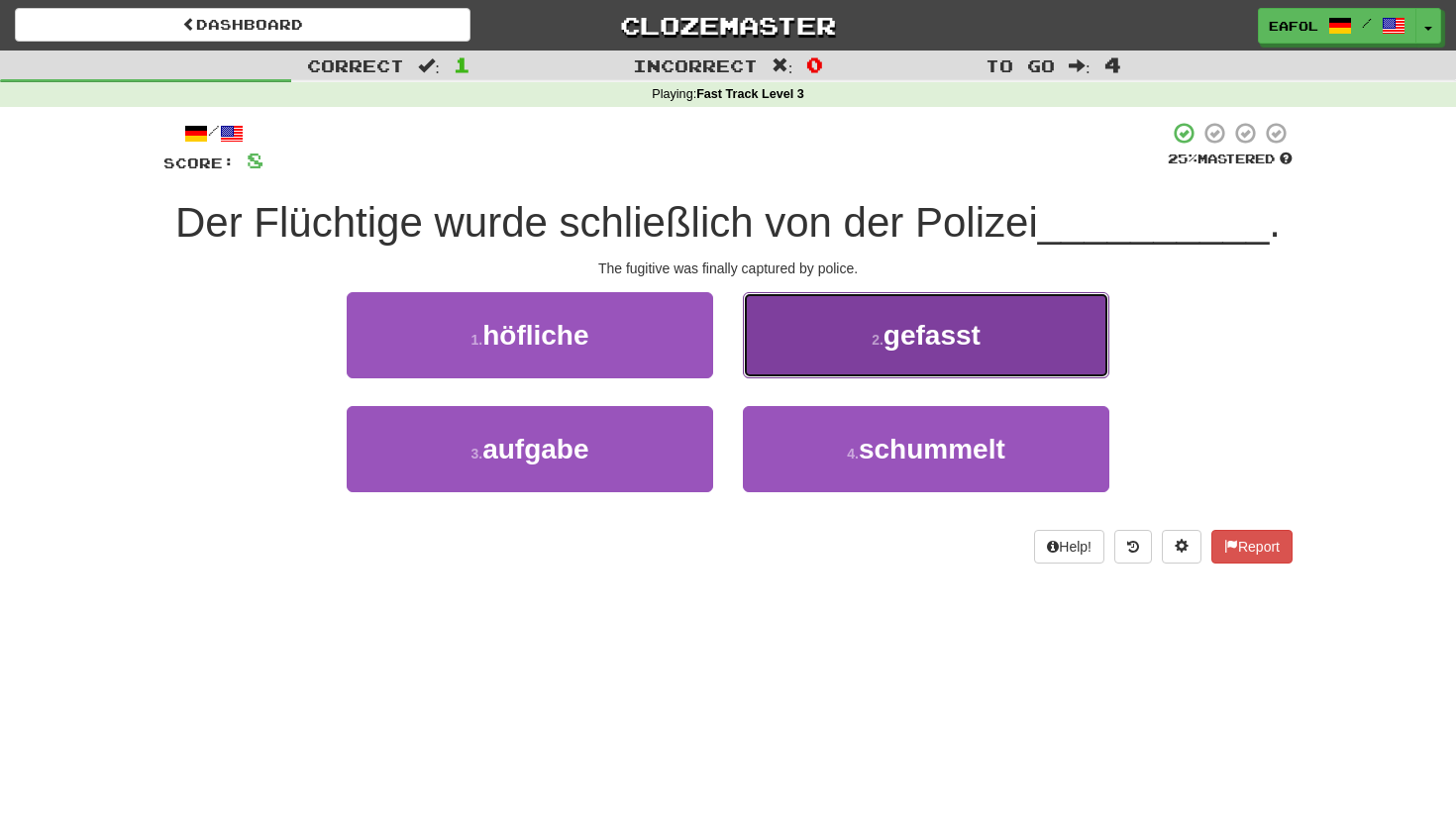 click on "2 .  gefasst" at bounding box center [926, 335] 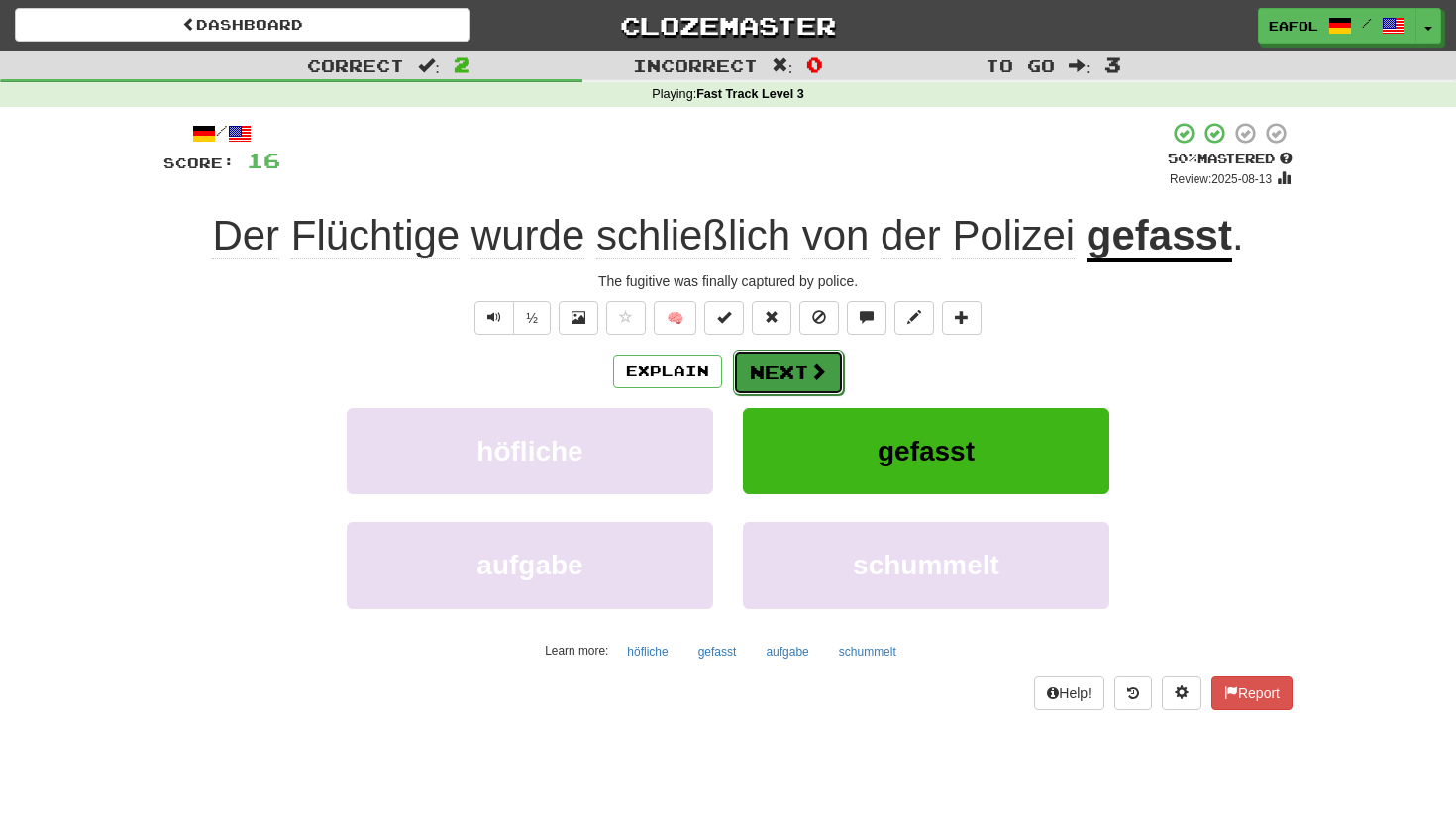 click on "Next" at bounding box center (788, 372) 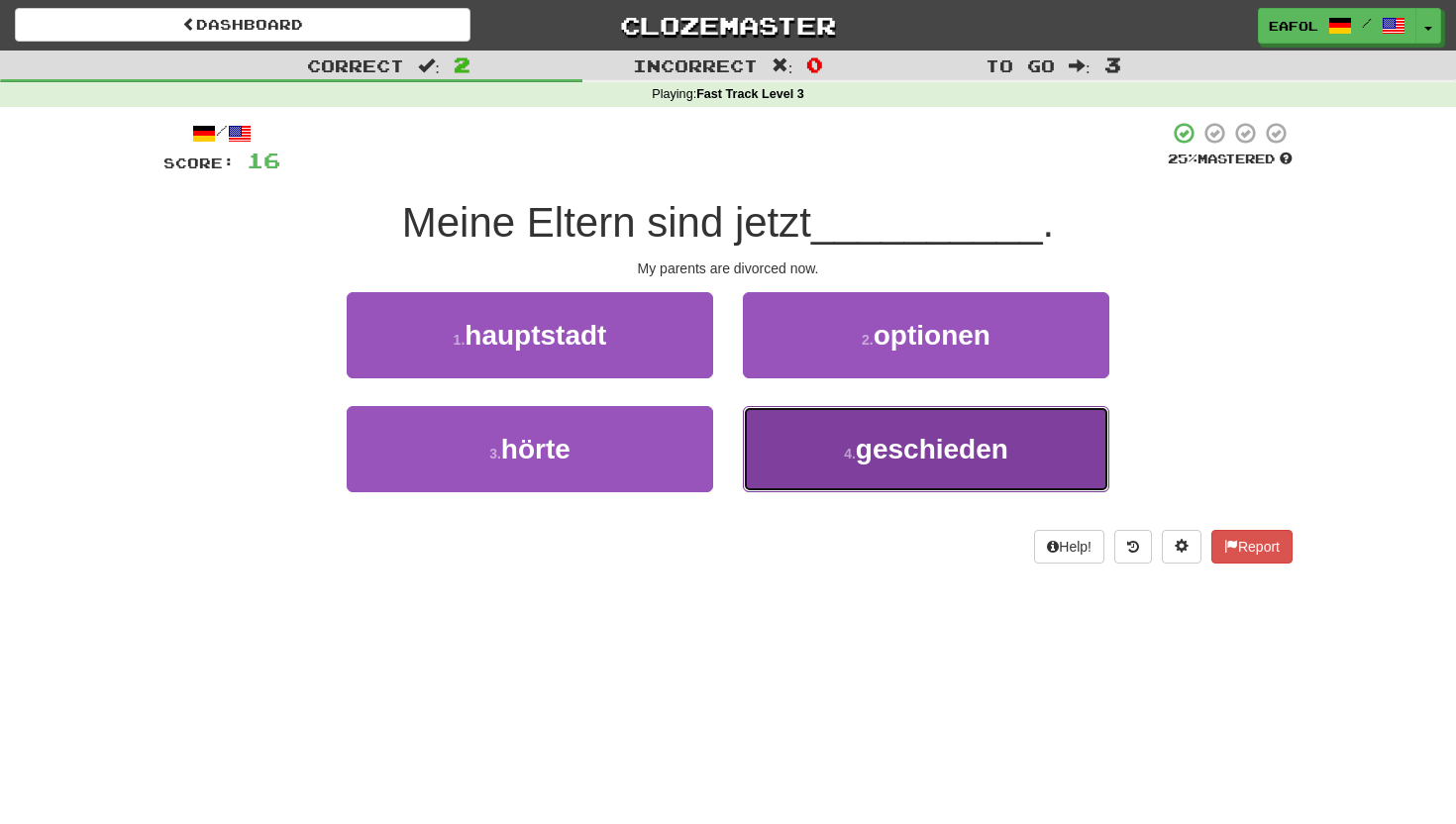 click on "4 .  geschieden" at bounding box center (926, 449) 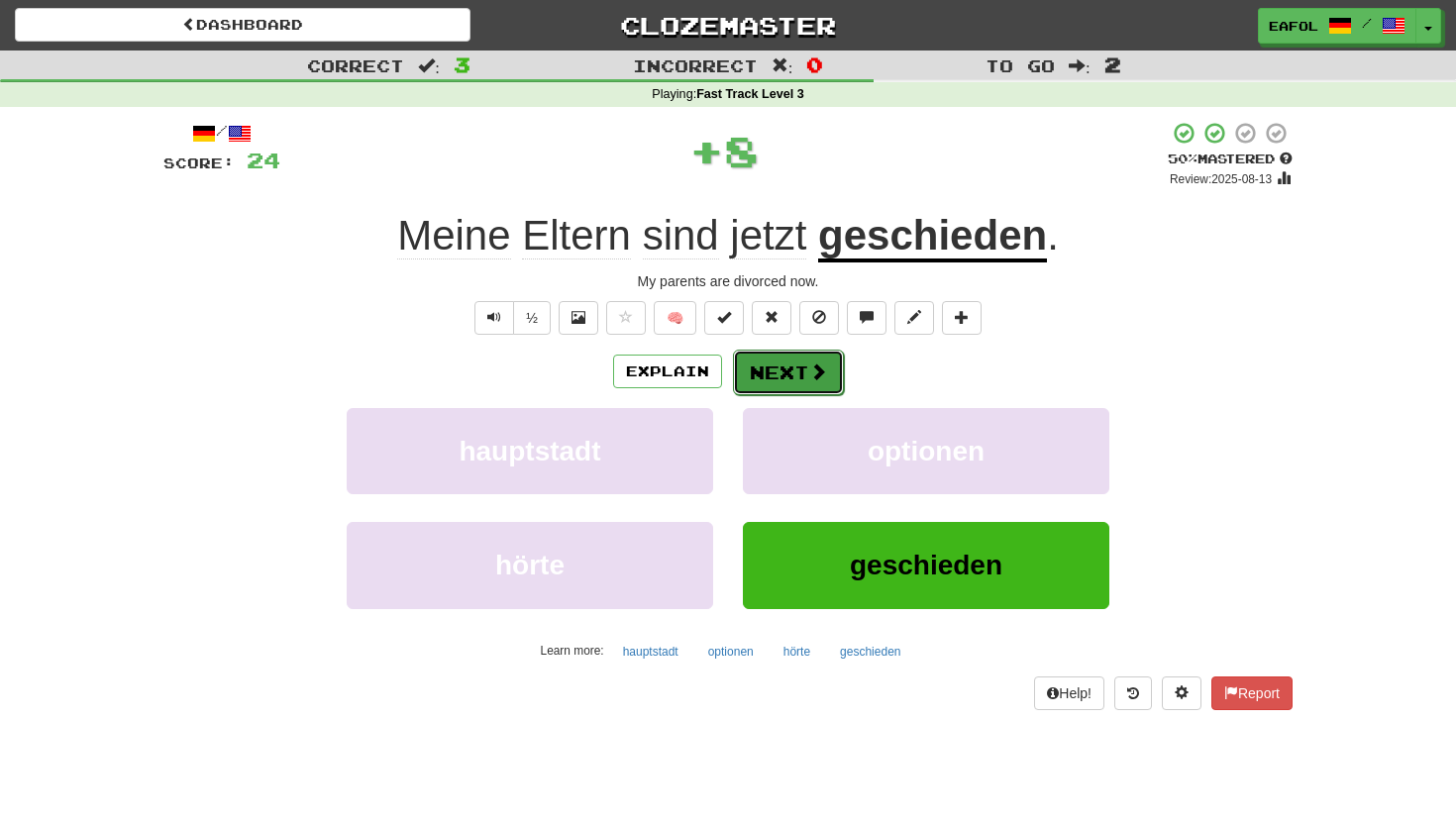 click on "Next" at bounding box center [788, 372] 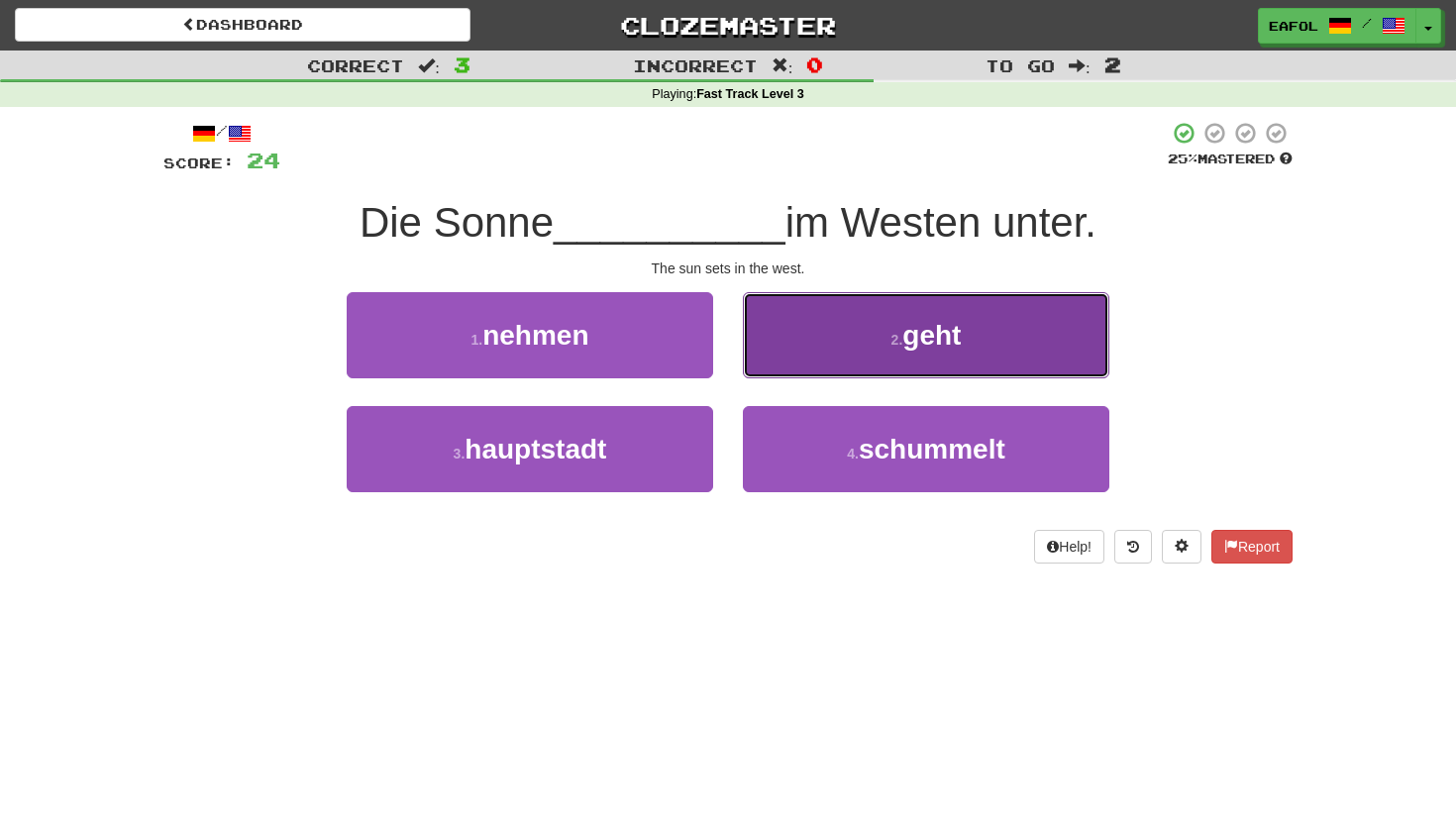 click on "2 .  geht" at bounding box center (926, 335) 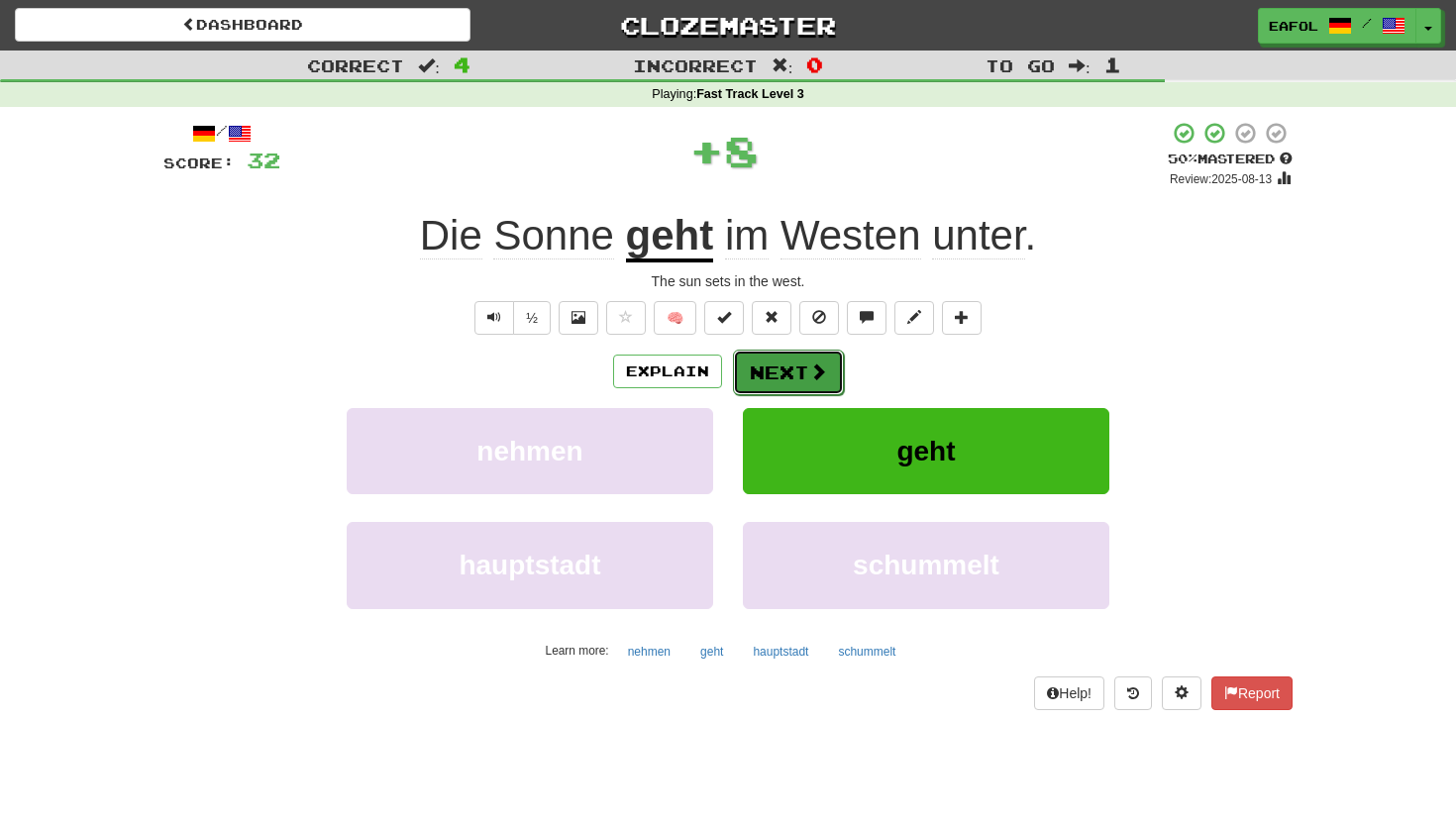 click on "Next" at bounding box center [788, 372] 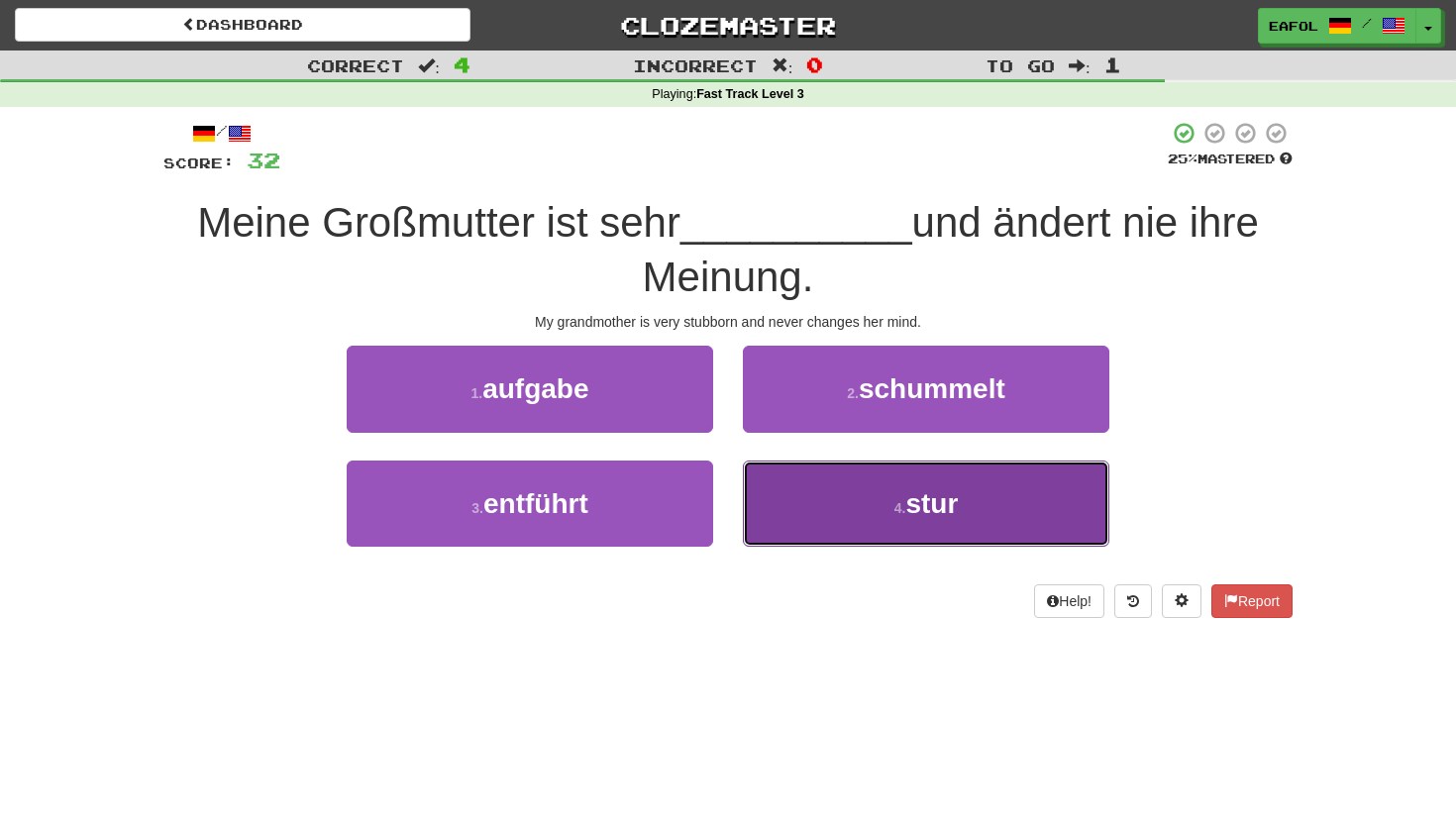 click on "4 .  stur" at bounding box center [926, 503] 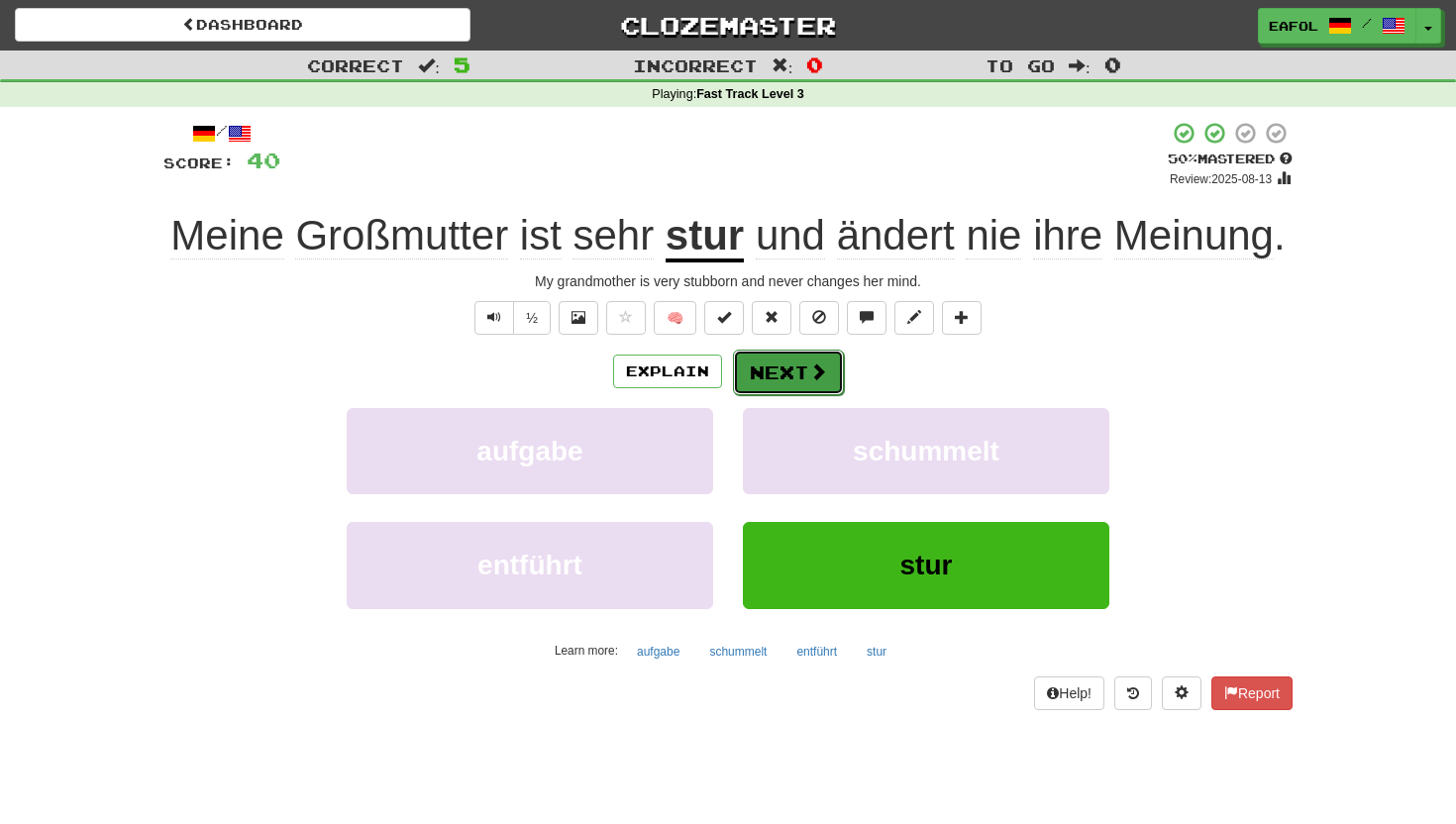 click on "Next" at bounding box center (788, 372) 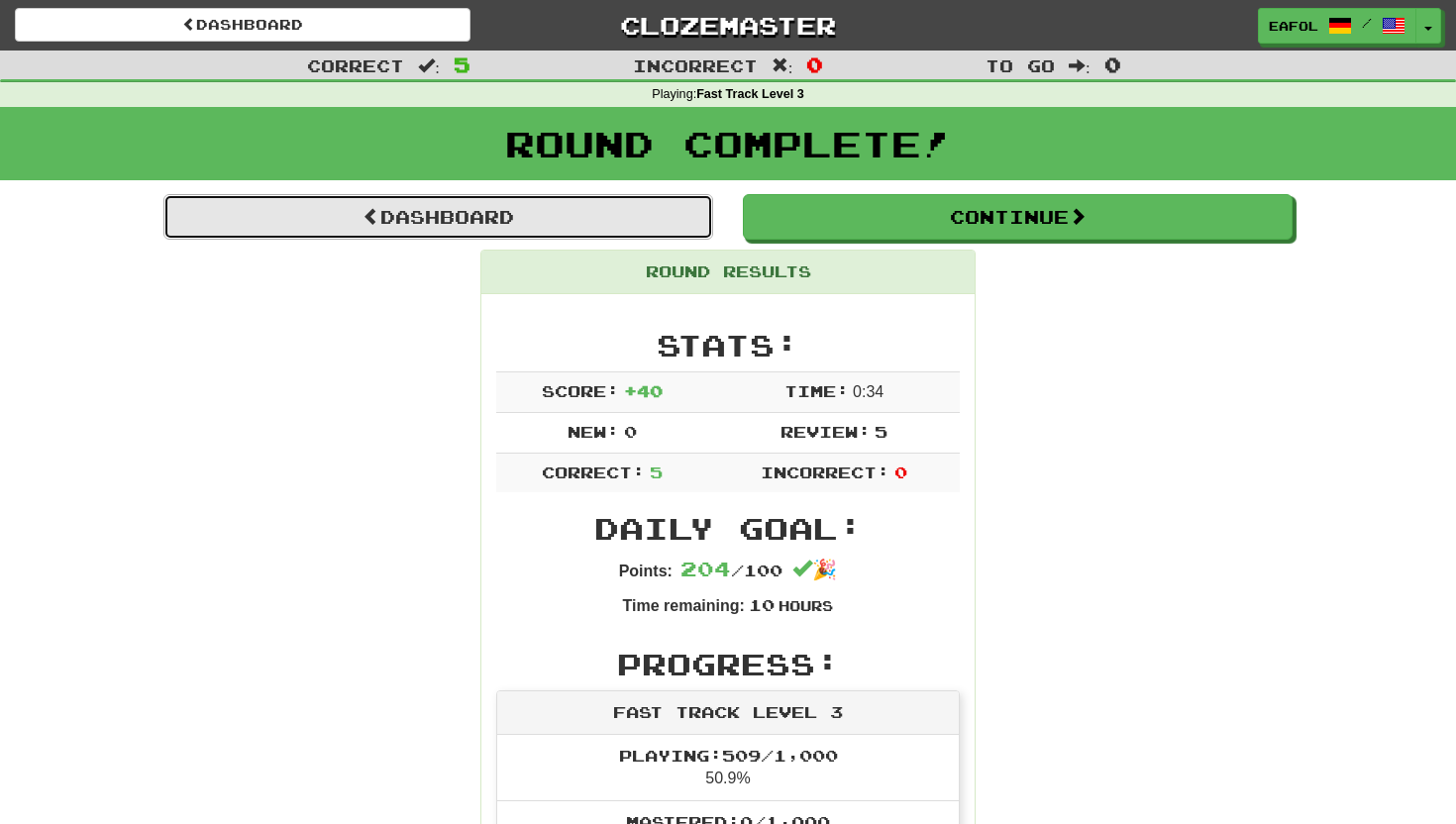 click on "Dashboard" at bounding box center (438, 217) 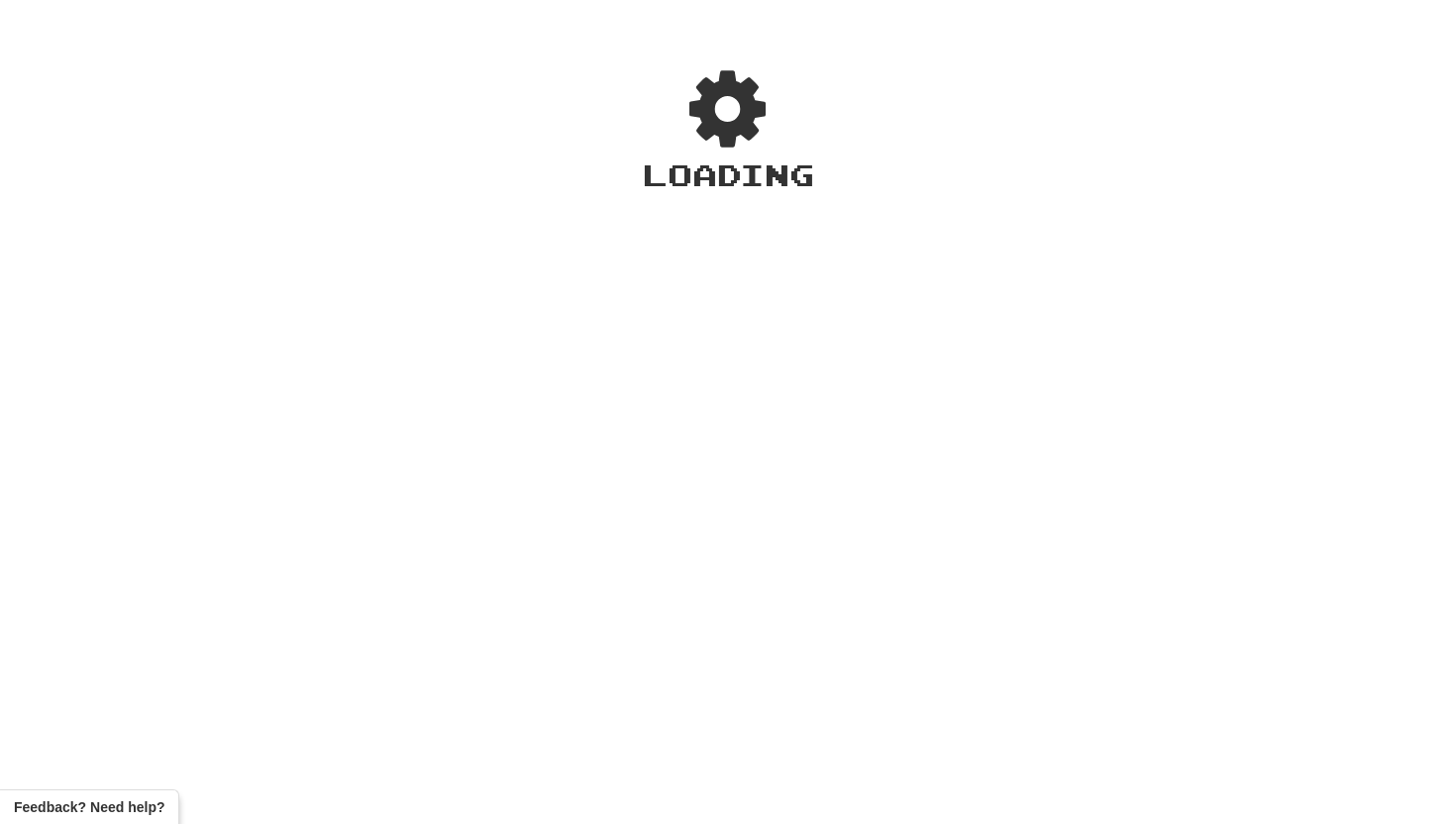 scroll, scrollTop: 0, scrollLeft: 0, axis: both 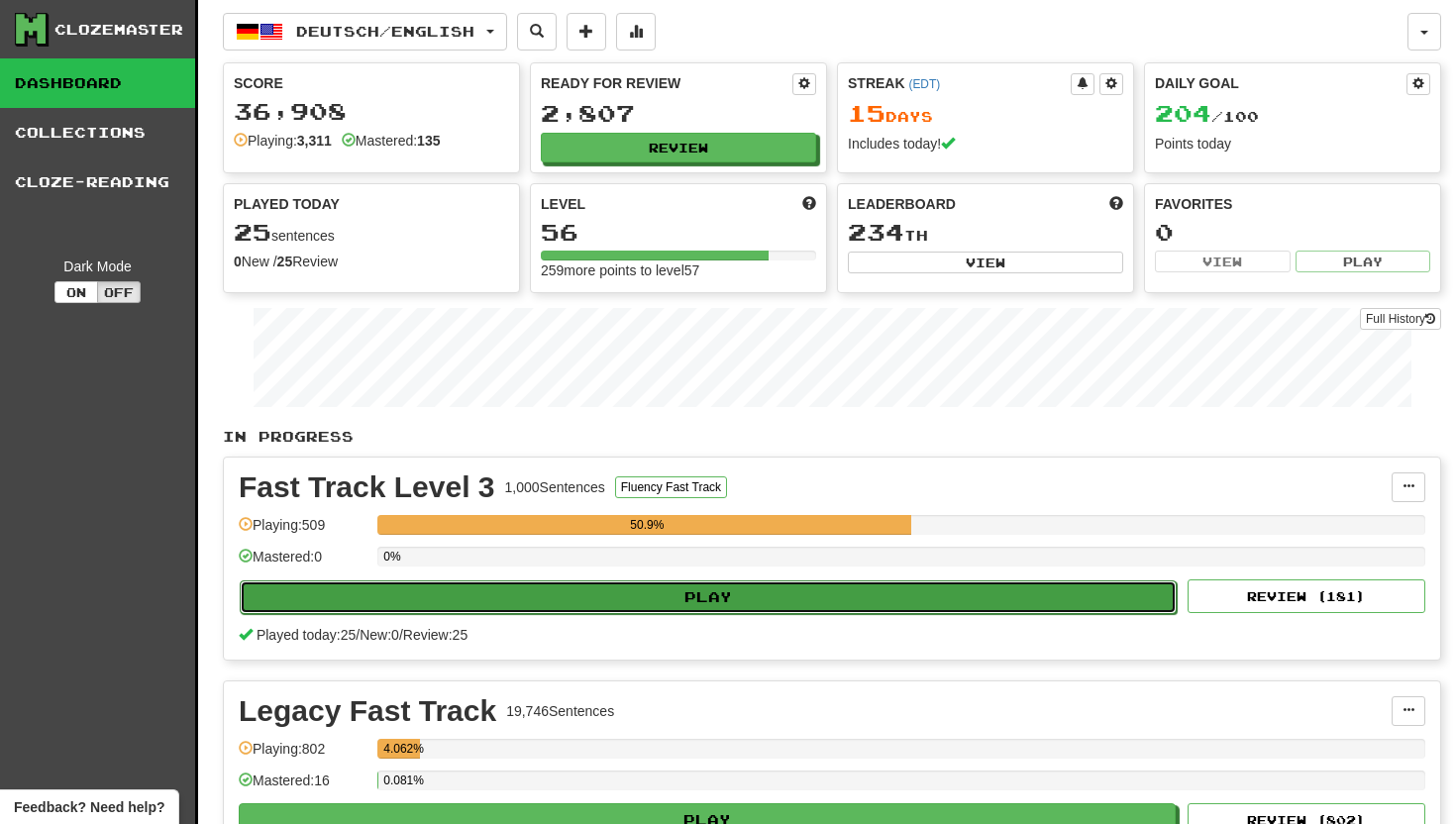click on "Play" at bounding box center [708, 597] 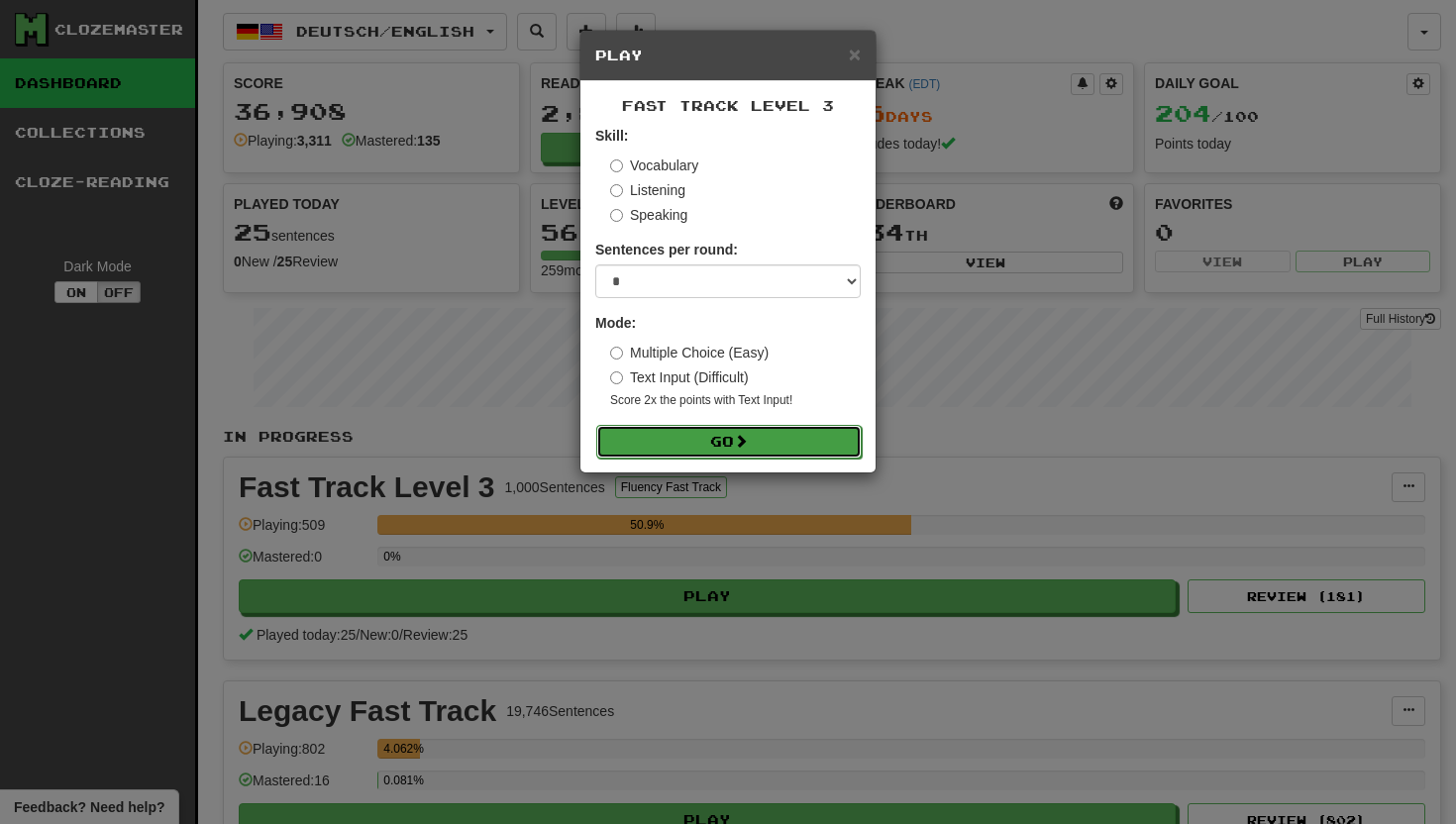 click on "Go" at bounding box center (729, 442) 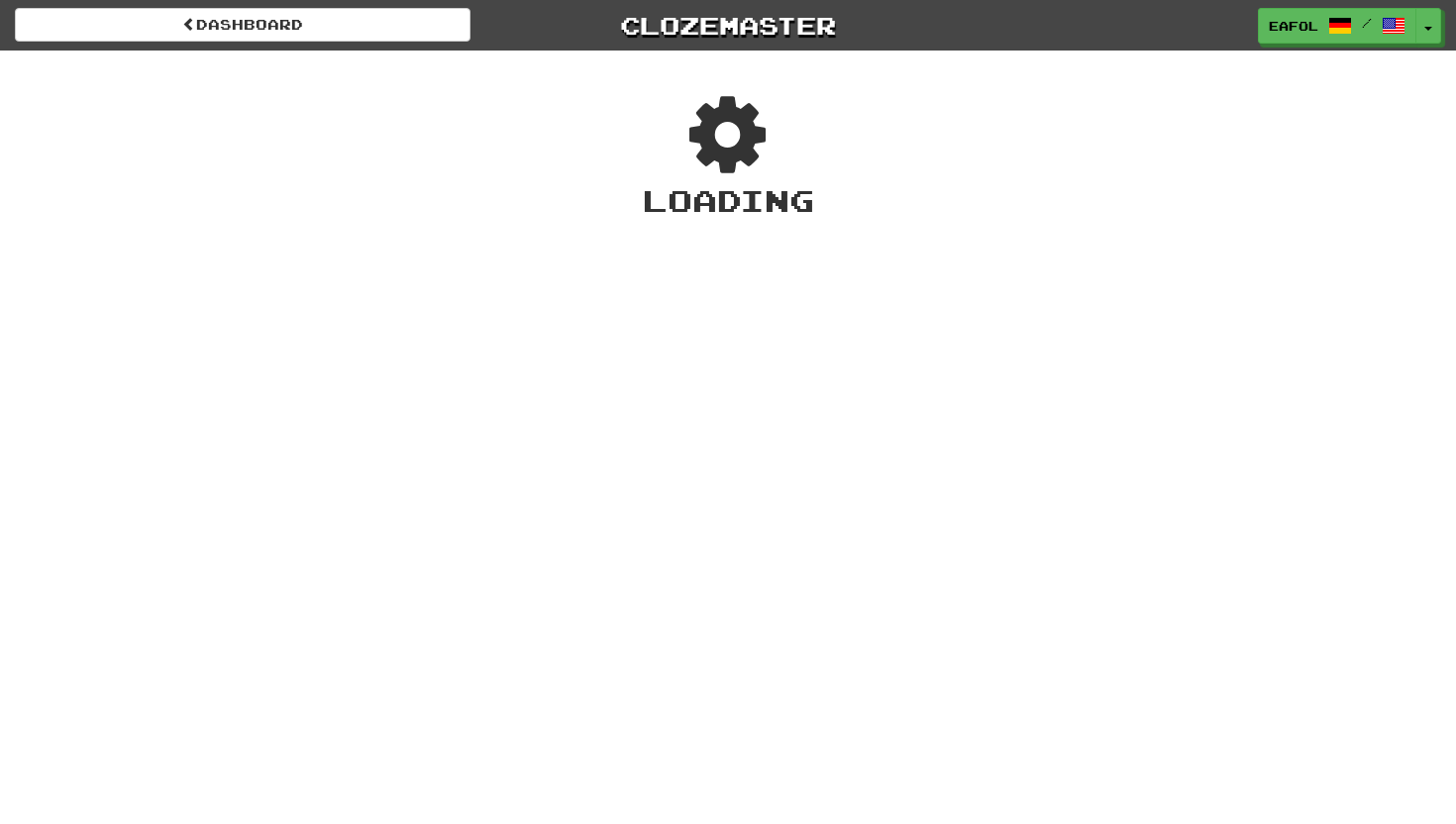 scroll, scrollTop: 0, scrollLeft: 0, axis: both 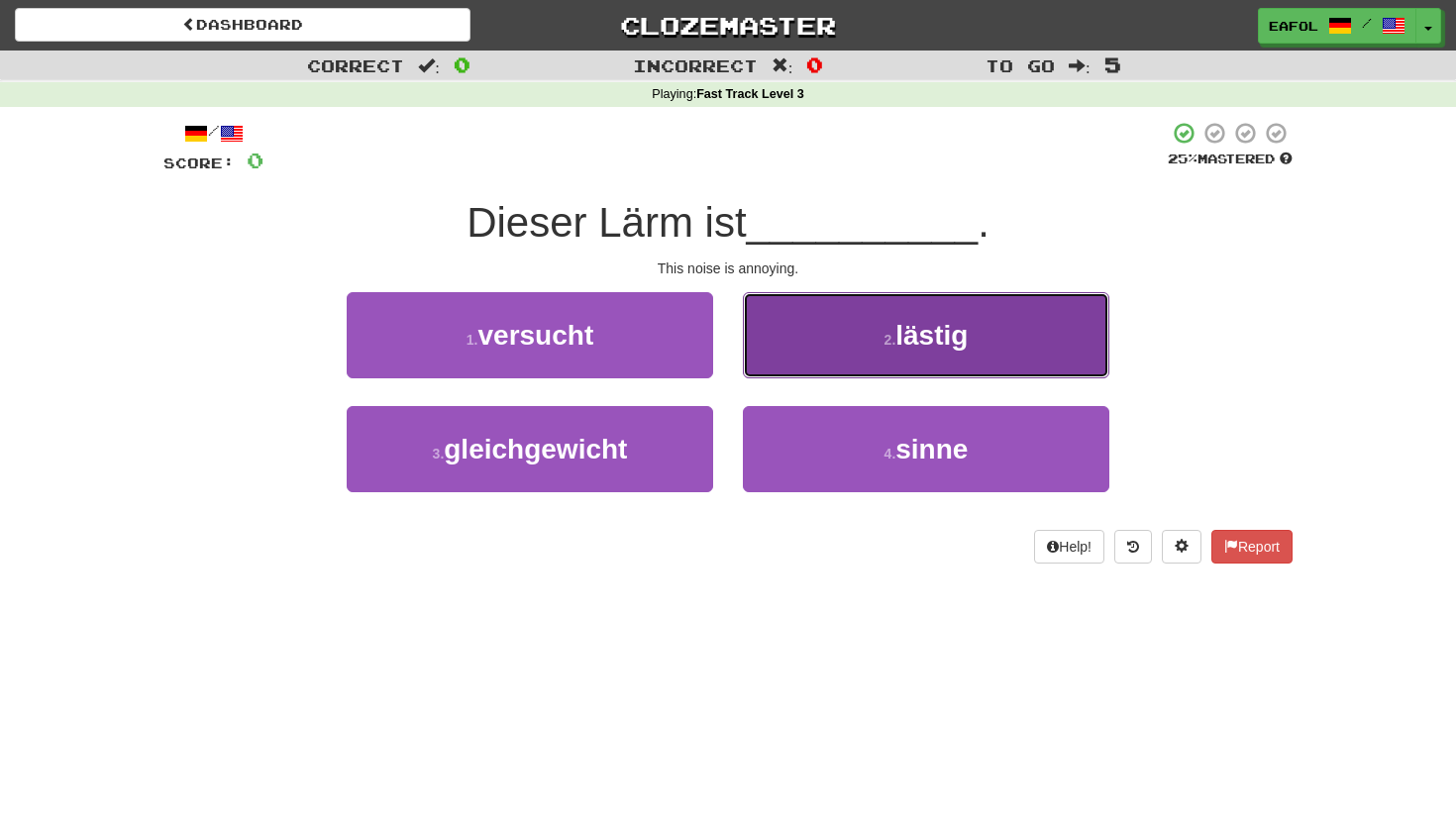 click on "2 .  lästig" at bounding box center (926, 335) 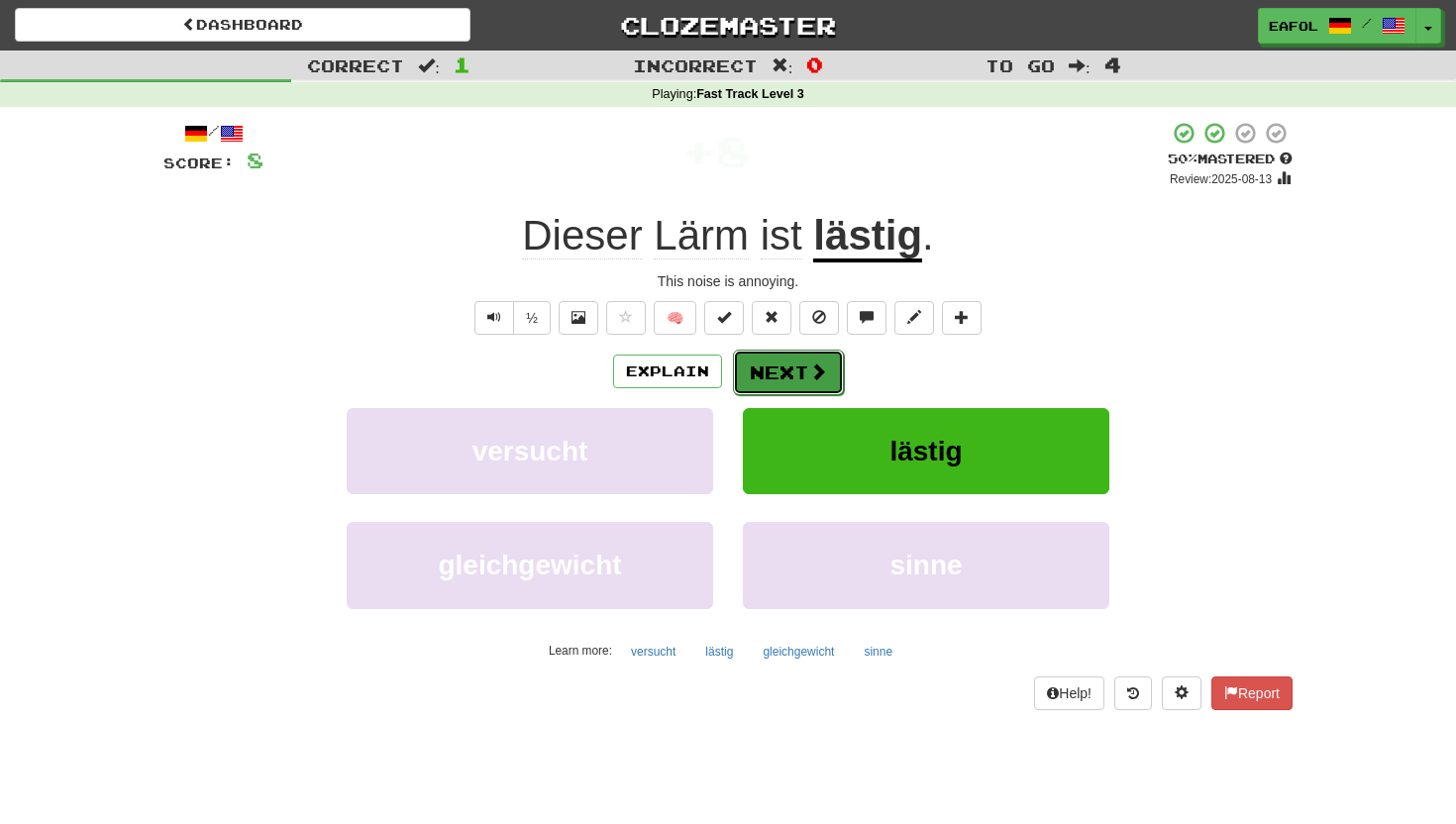 click on "Next" at bounding box center [788, 372] 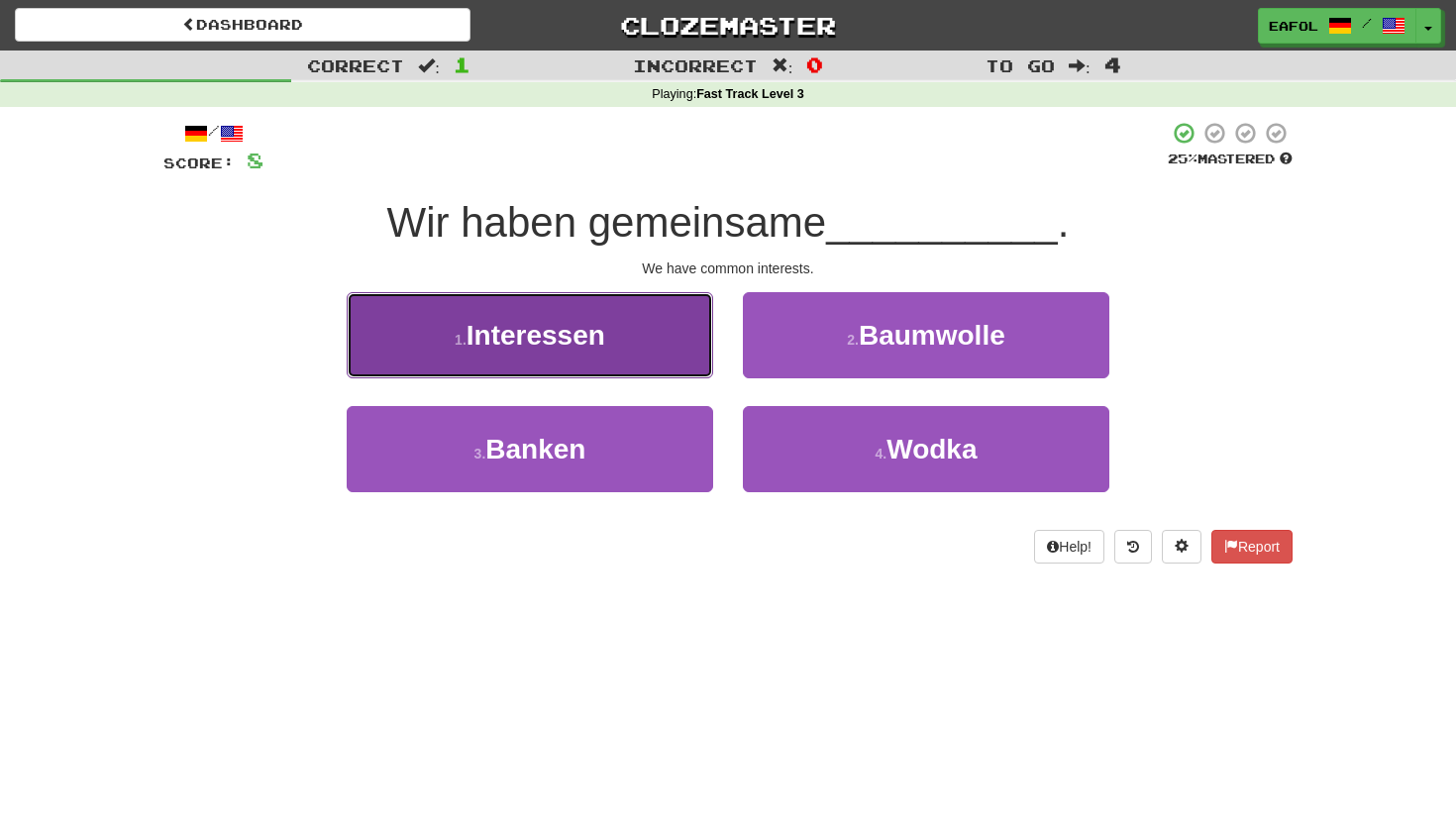 click on "1 .  Interessen" at bounding box center [530, 335] 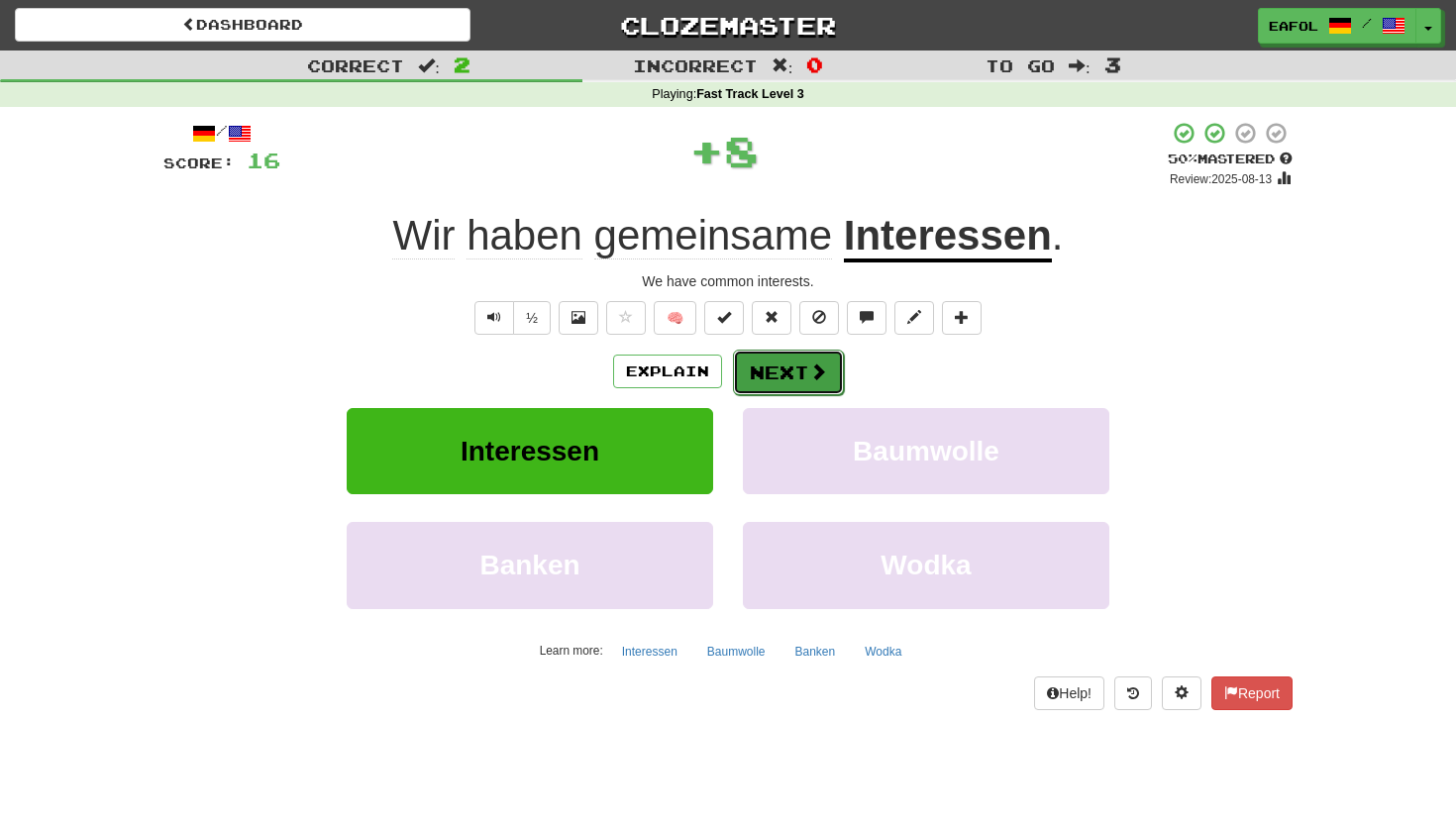 click on "Next" at bounding box center [788, 372] 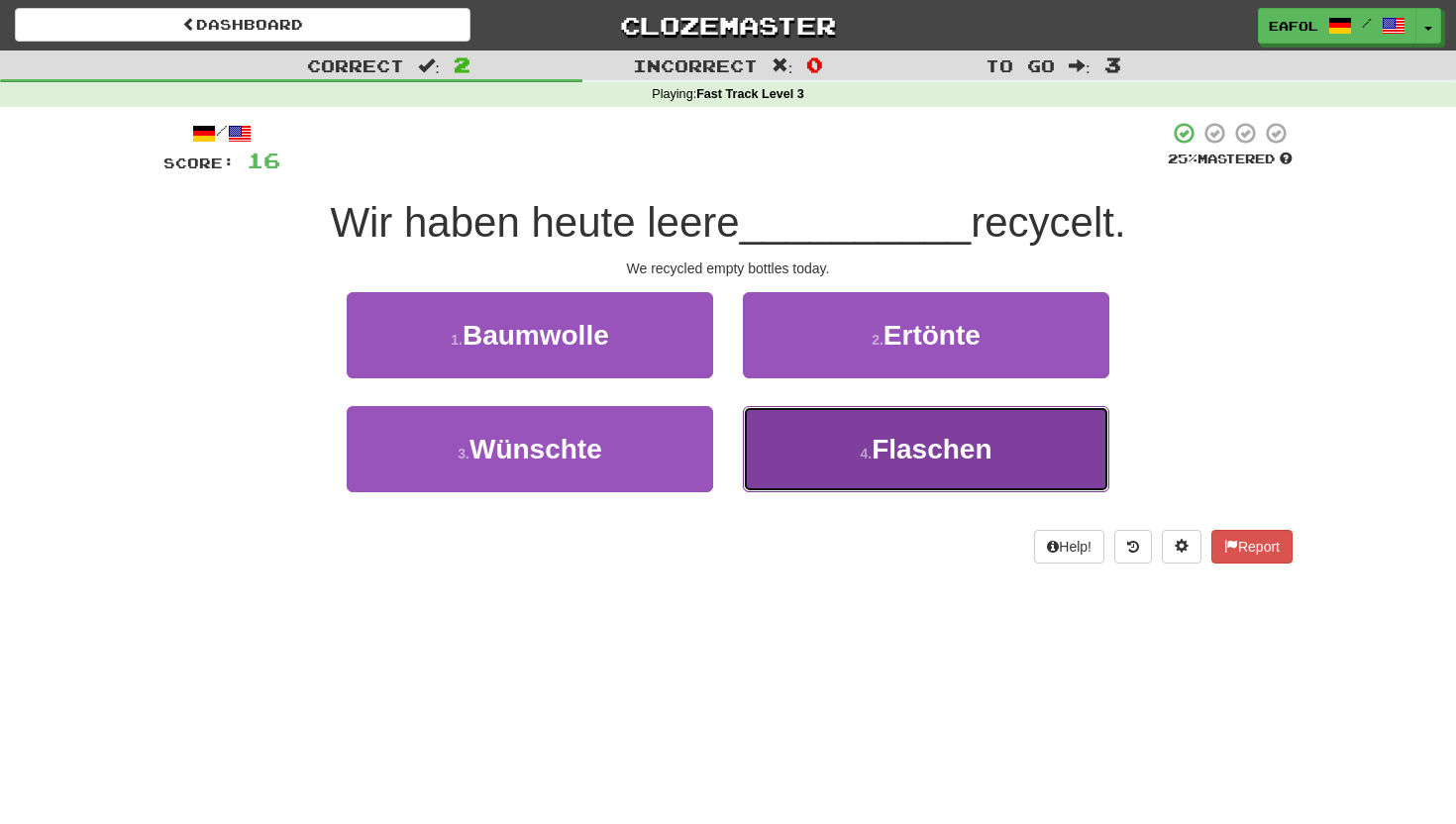 click on "4 .  Flaschen" at bounding box center [926, 449] 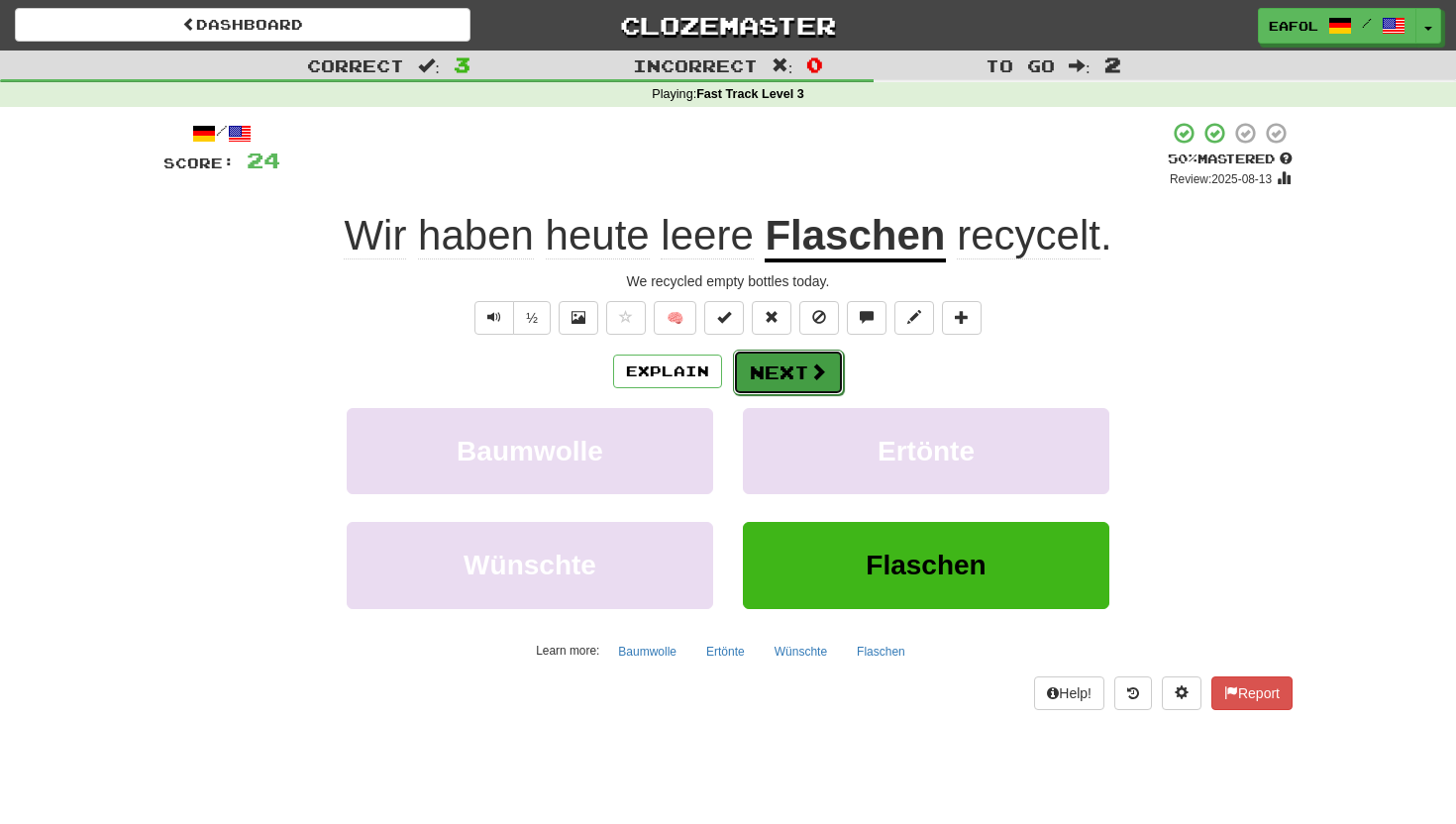 click on "Next" at bounding box center [788, 372] 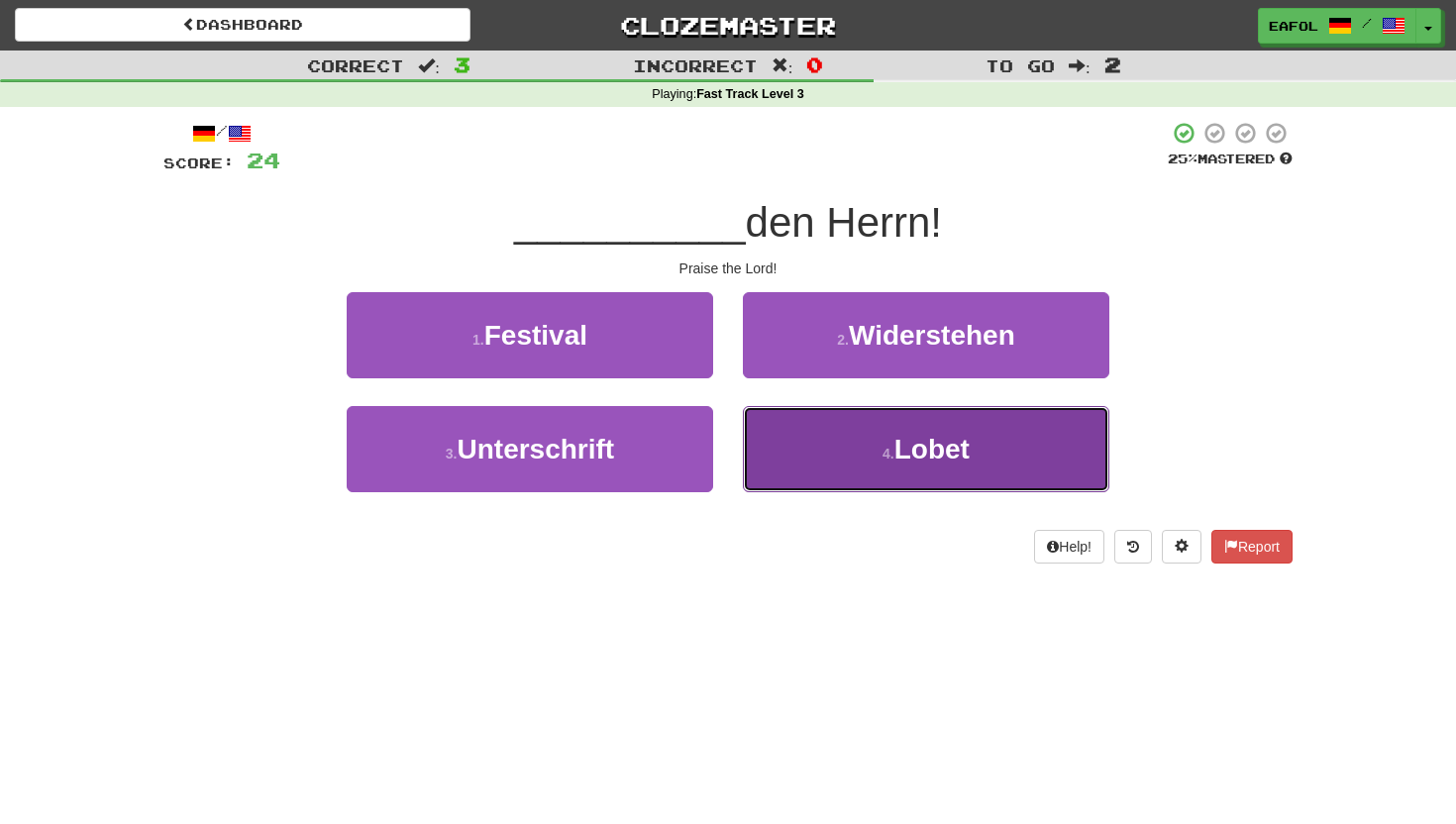 click on "4 .  Lobet" at bounding box center (926, 449) 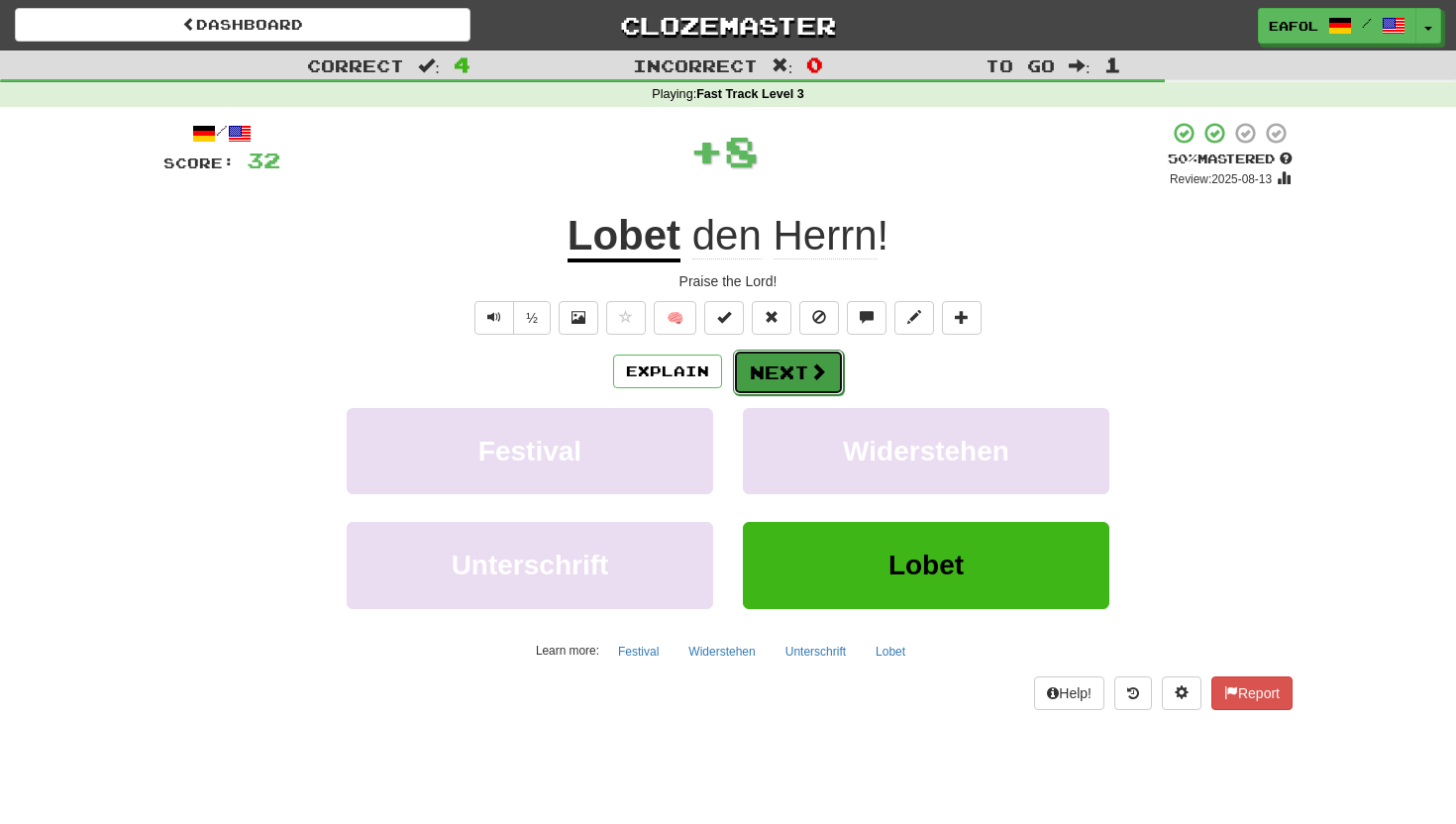click on "Next" at bounding box center [788, 372] 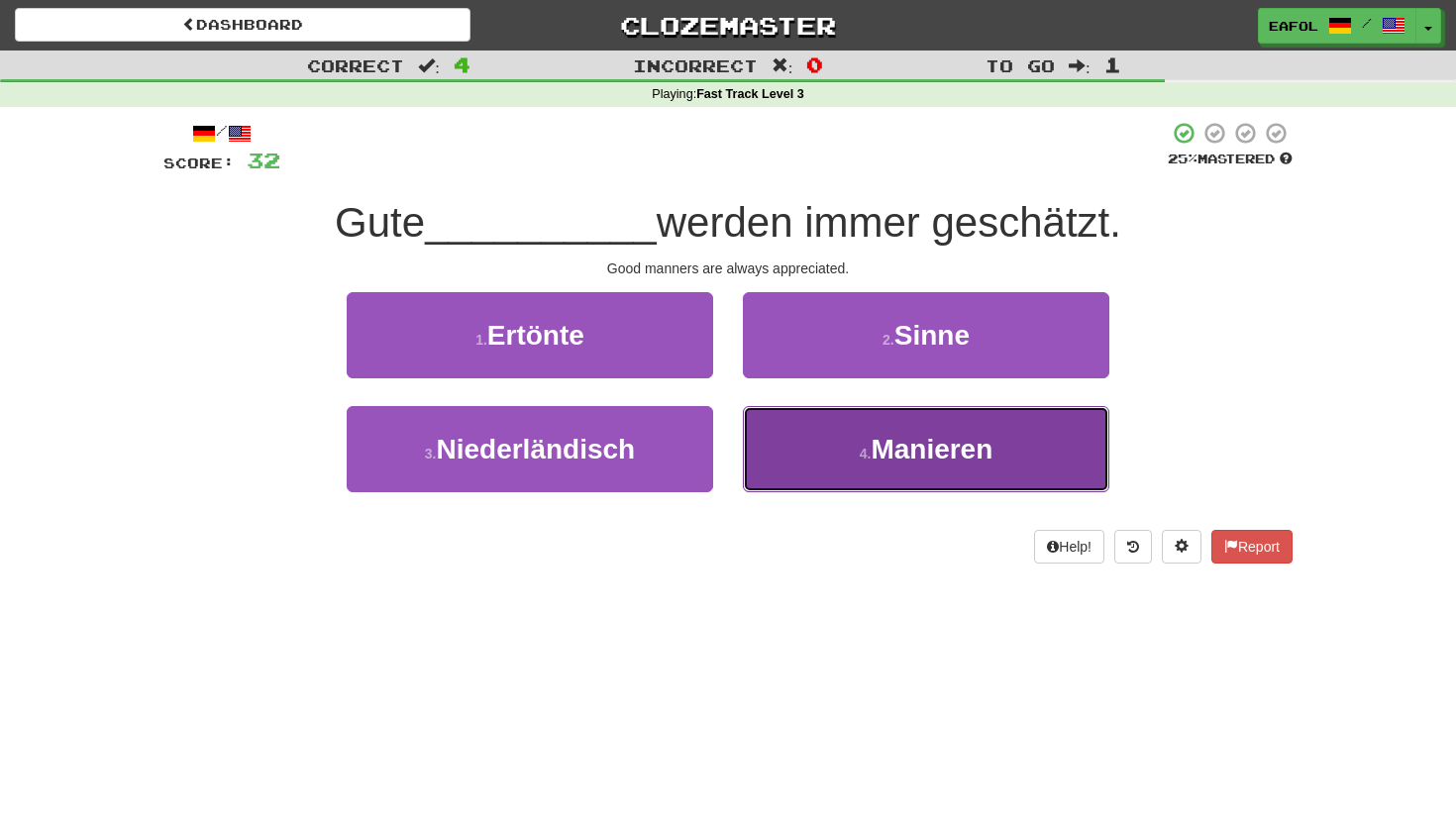 click on "4 .  Manieren" at bounding box center (926, 449) 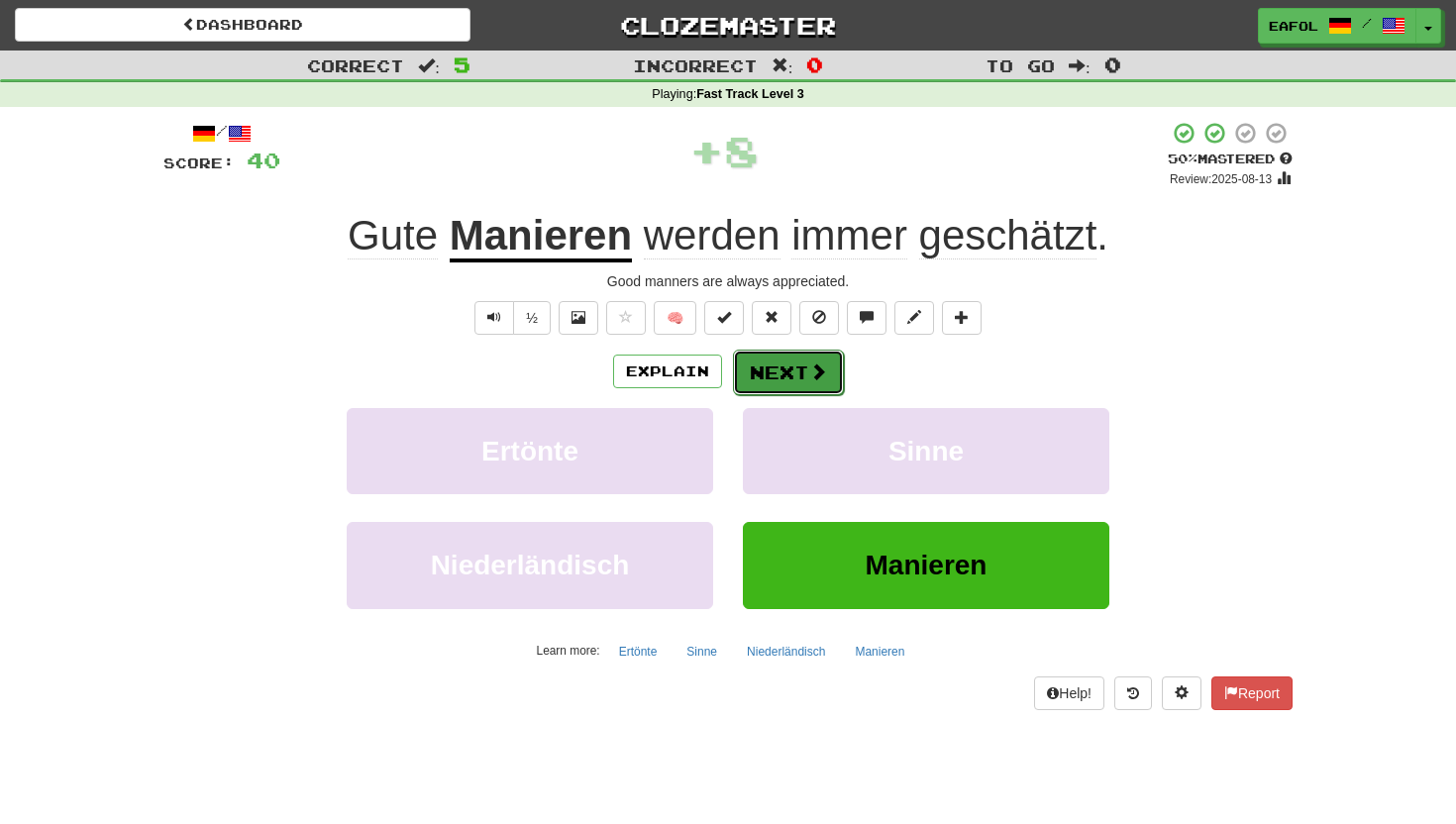 click on "Next" at bounding box center (788, 372) 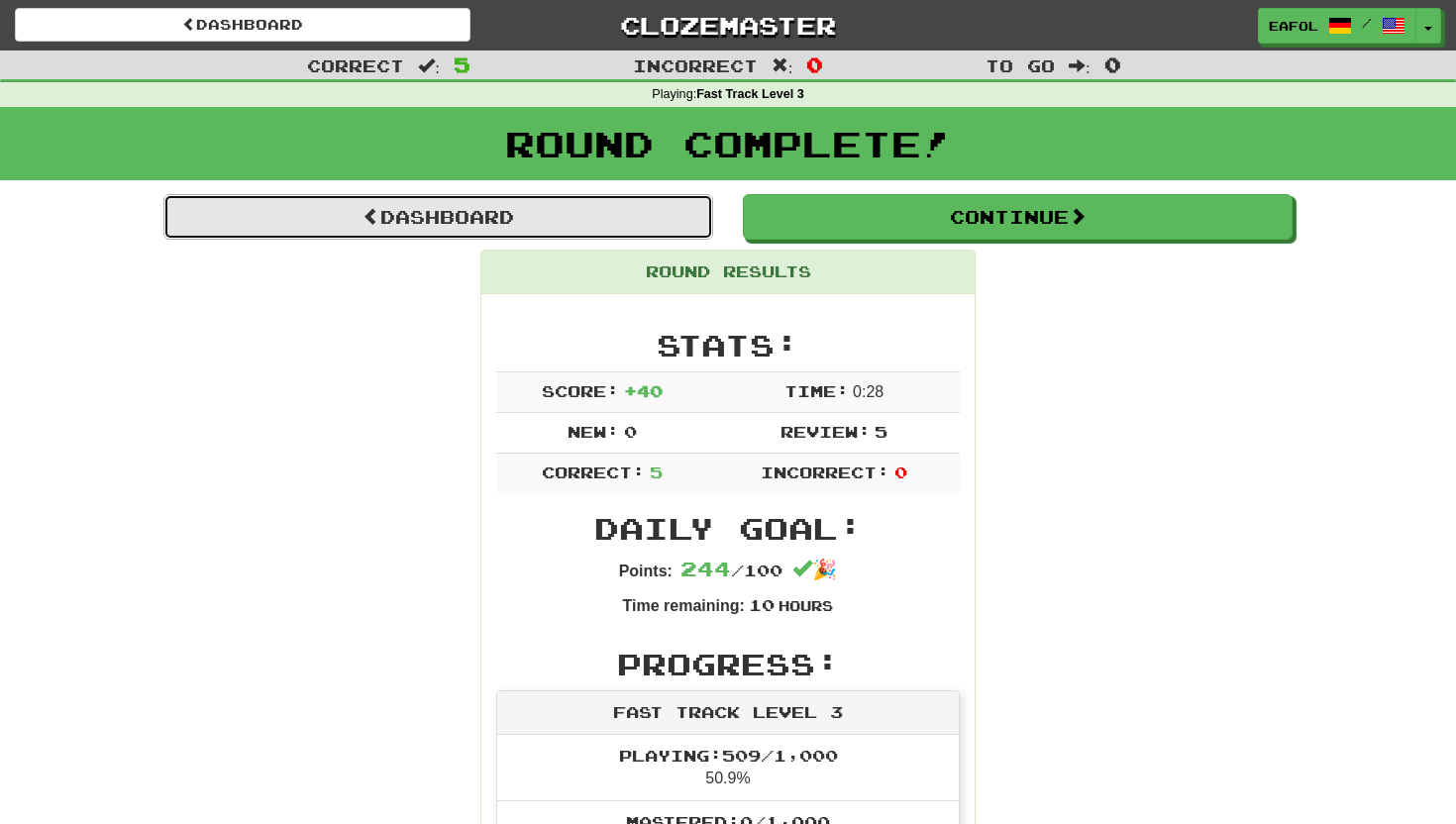 click on "Dashboard" at bounding box center [438, 217] 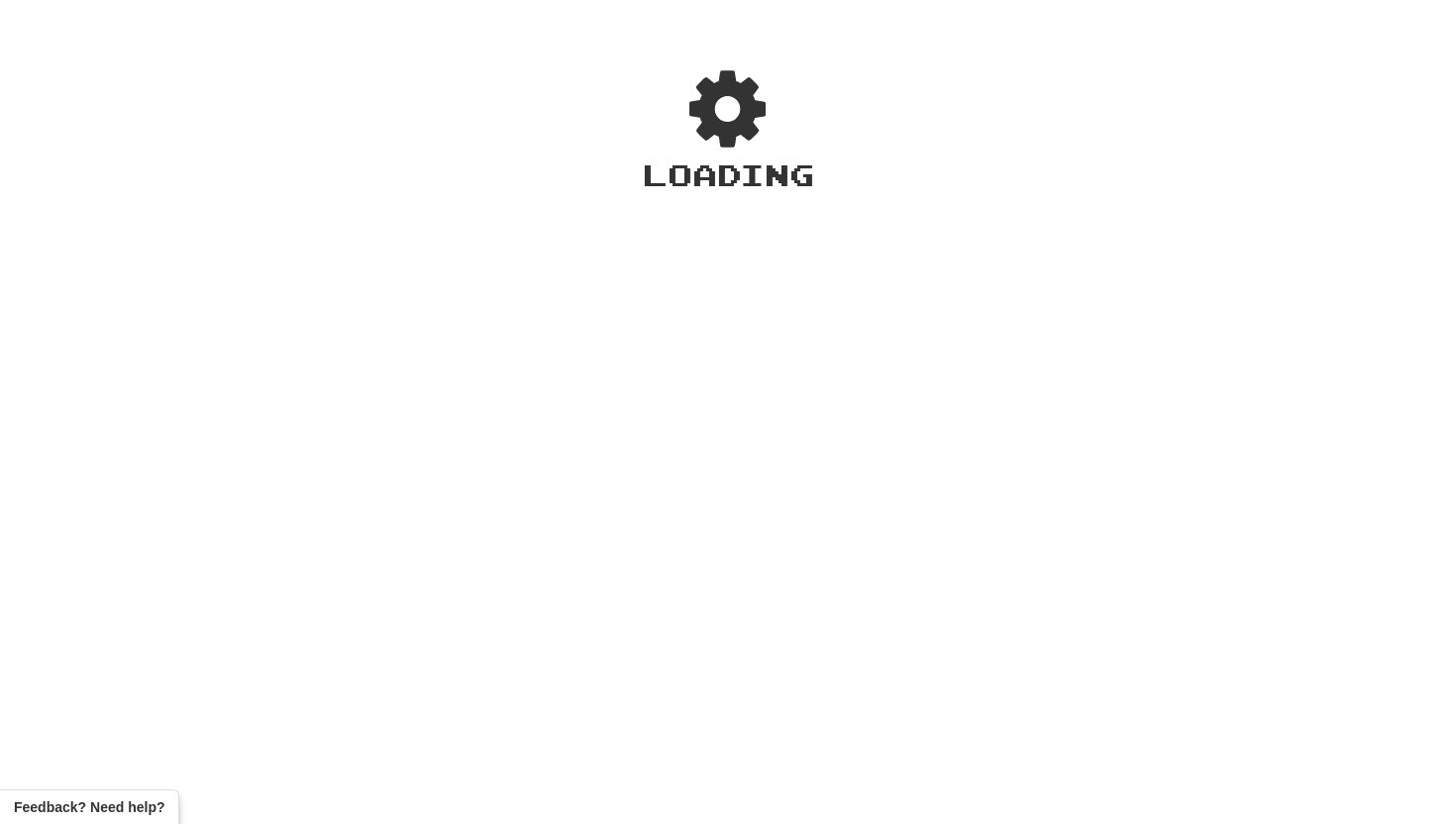 scroll, scrollTop: 0, scrollLeft: 0, axis: both 